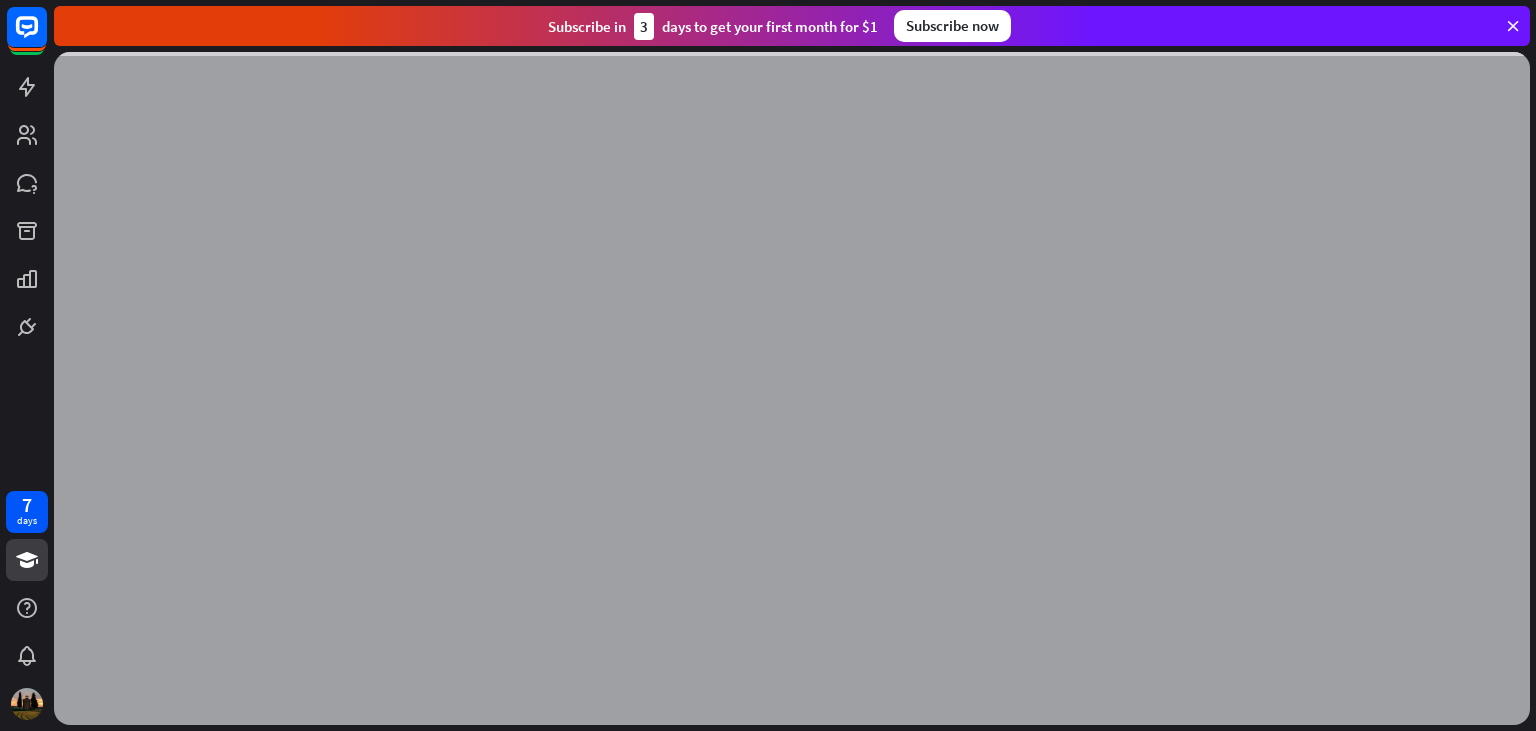 scroll, scrollTop: 0, scrollLeft: 0, axis: both 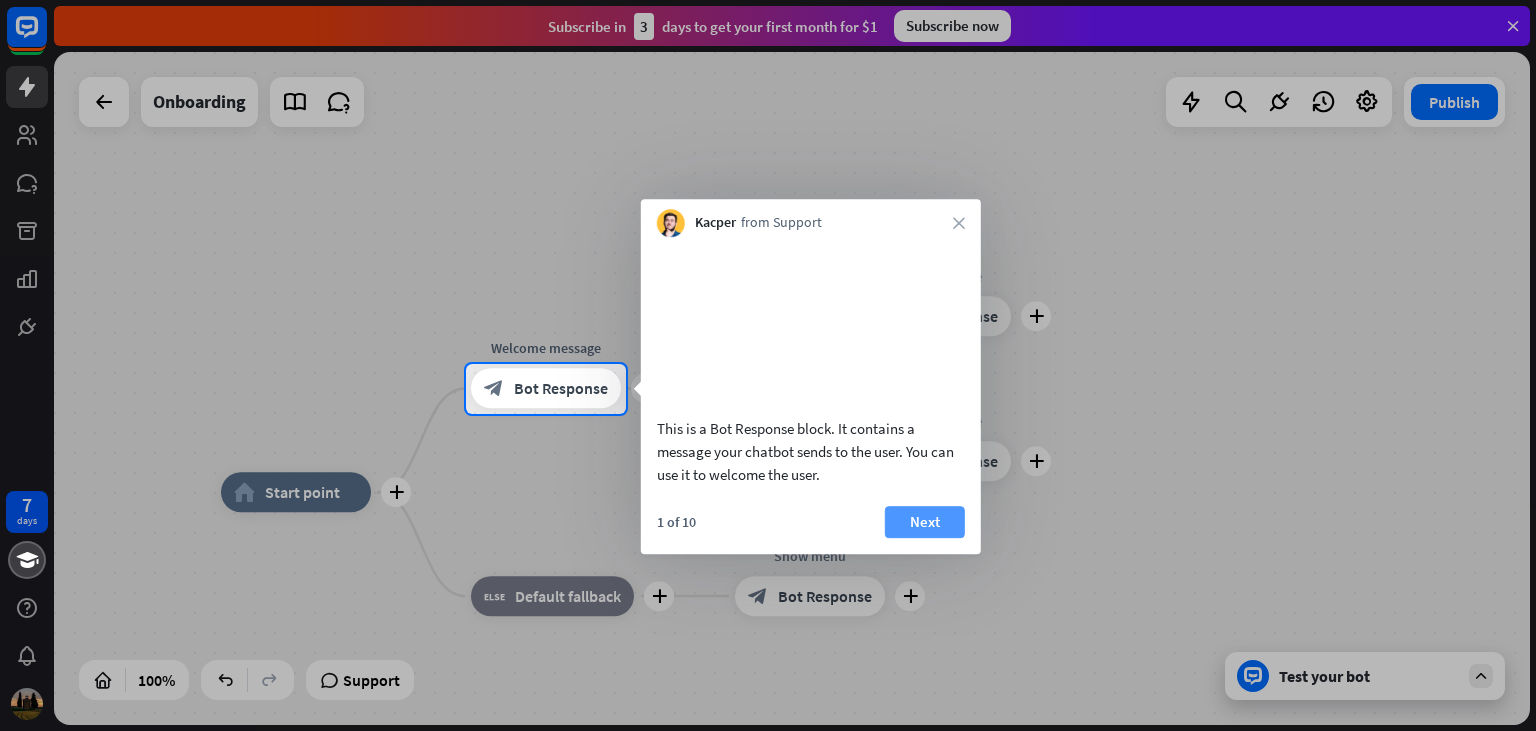click on "Next" at bounding box center [925, 522] 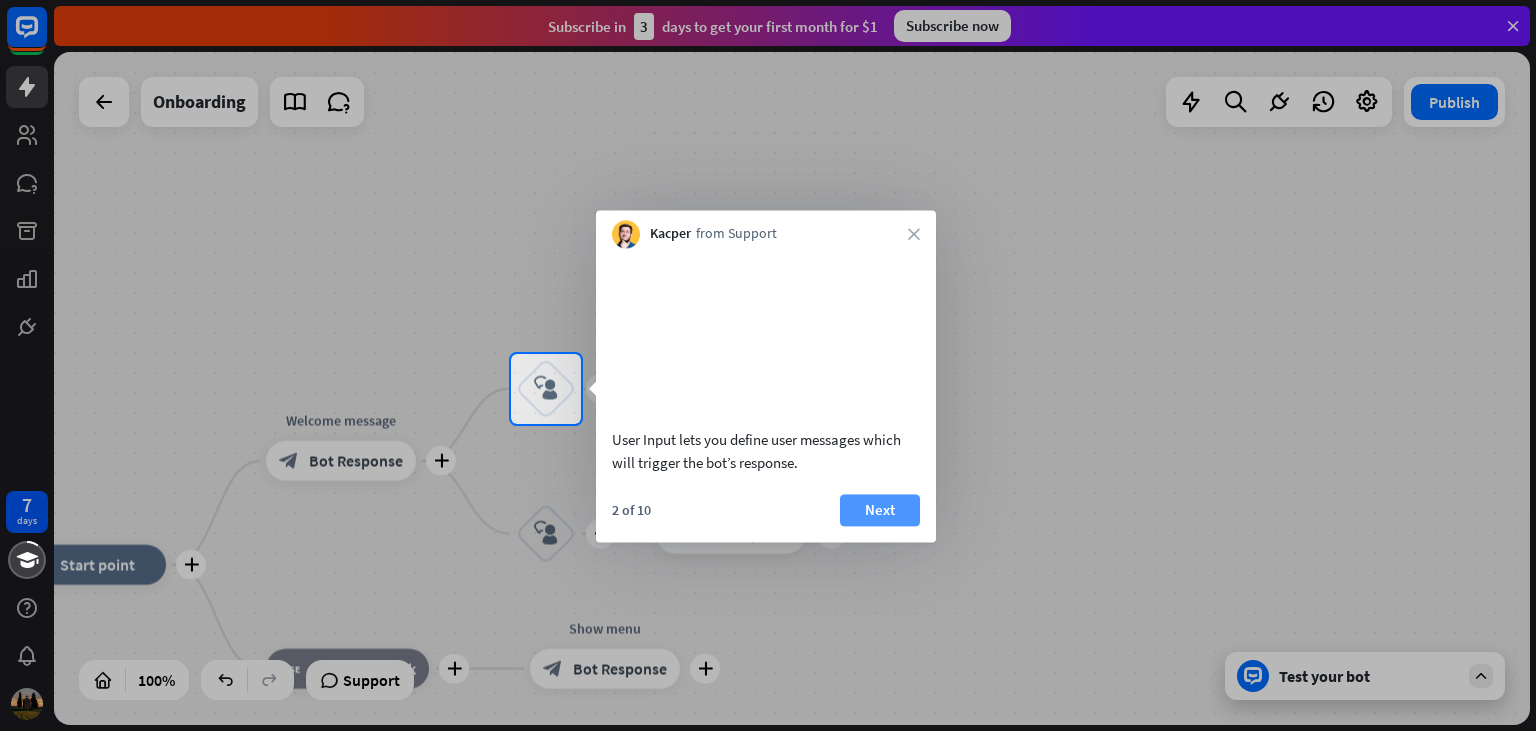 click on "Next" at bounding box center [880, 510] 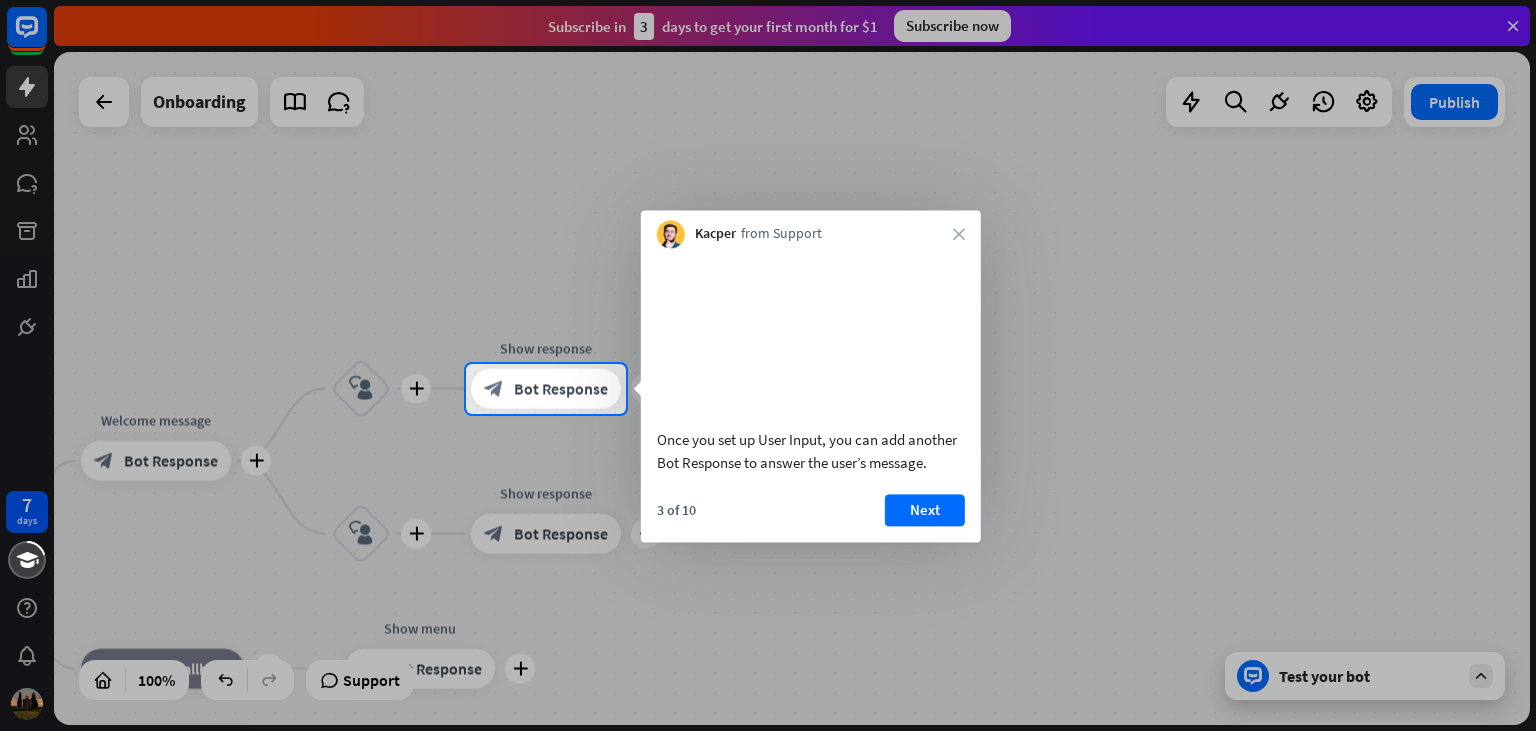 click on "Next" at bounding box center [925, 510] 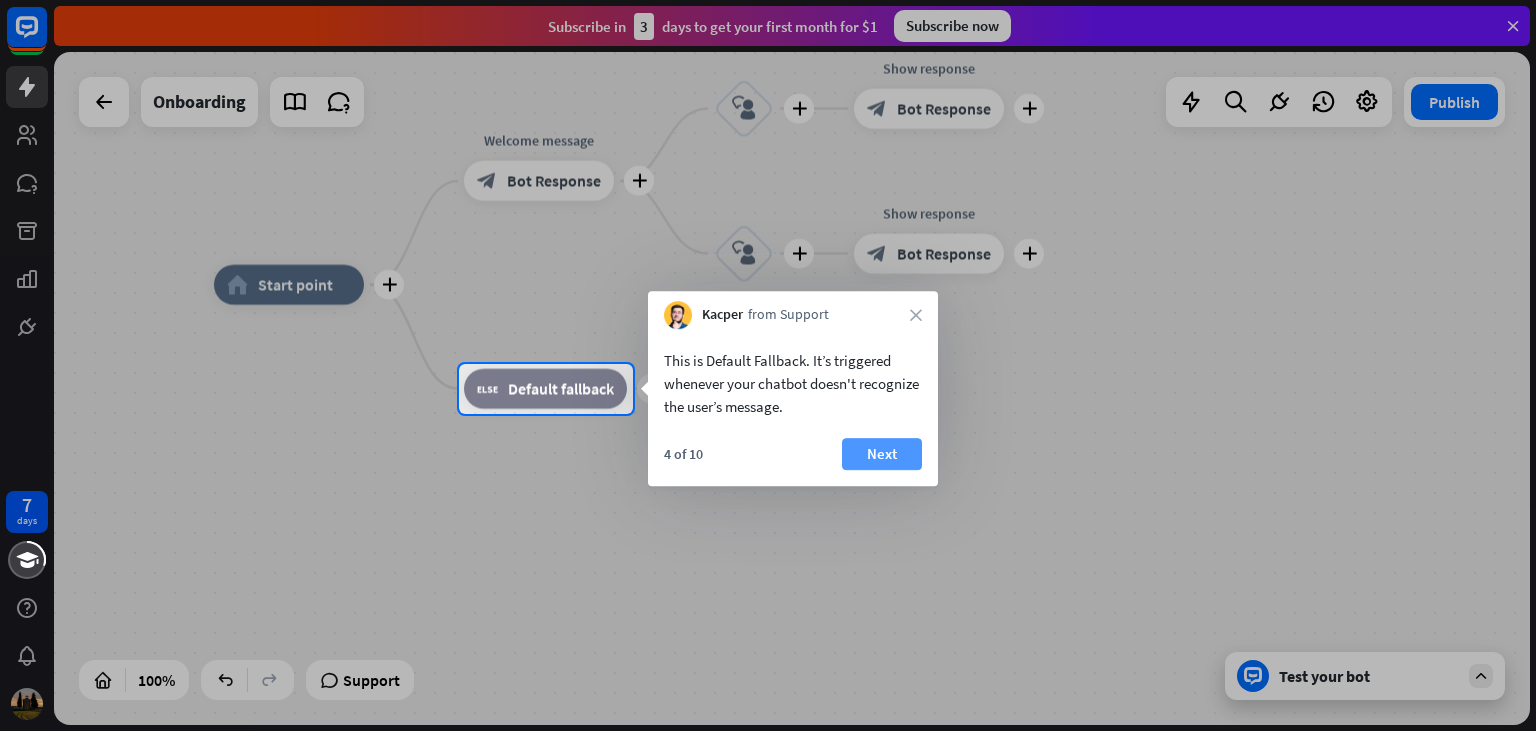 click on "Next" at bounding box center [882, 454] 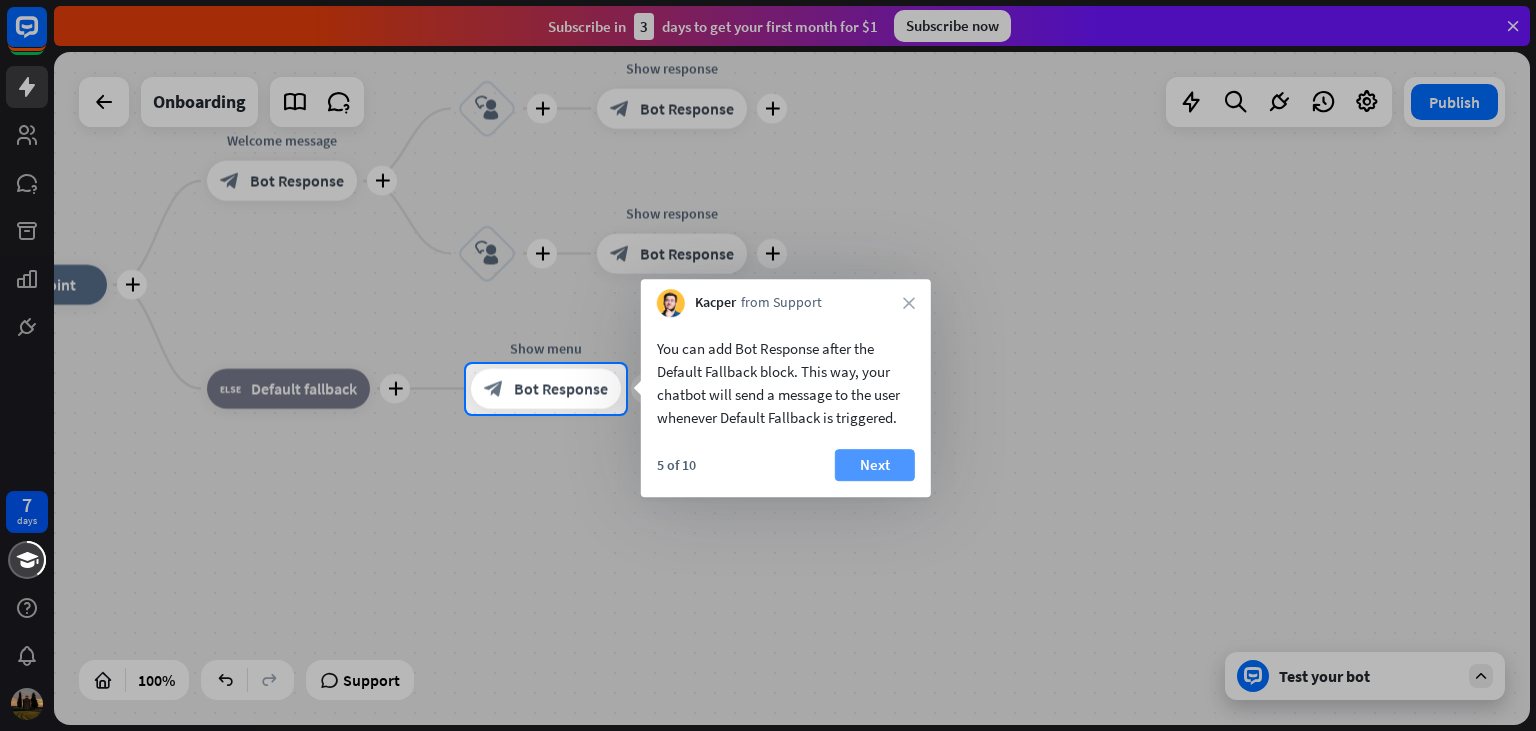 click on "Next" at bounding box center [875, 465] 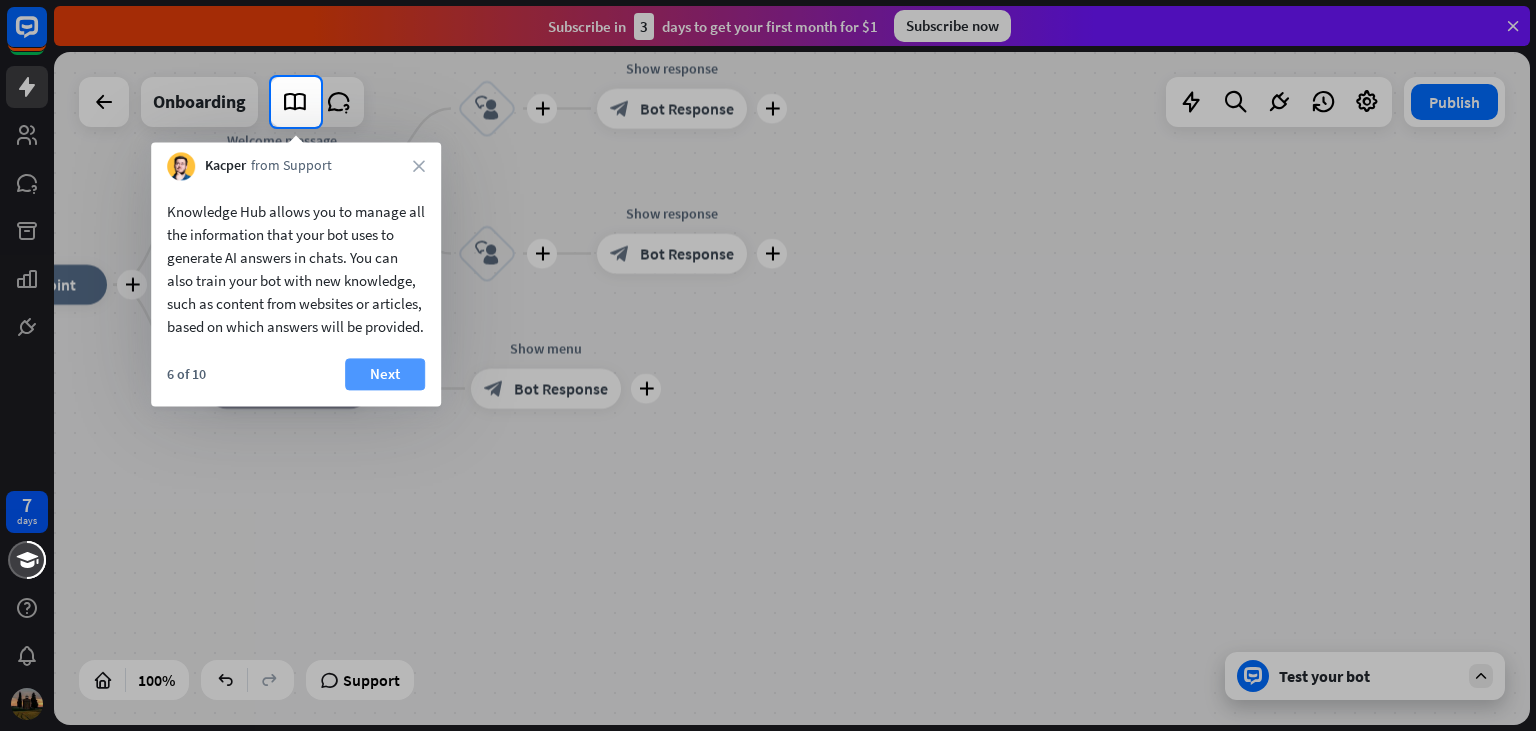 click on "Next" at bounding box center [385, 374] 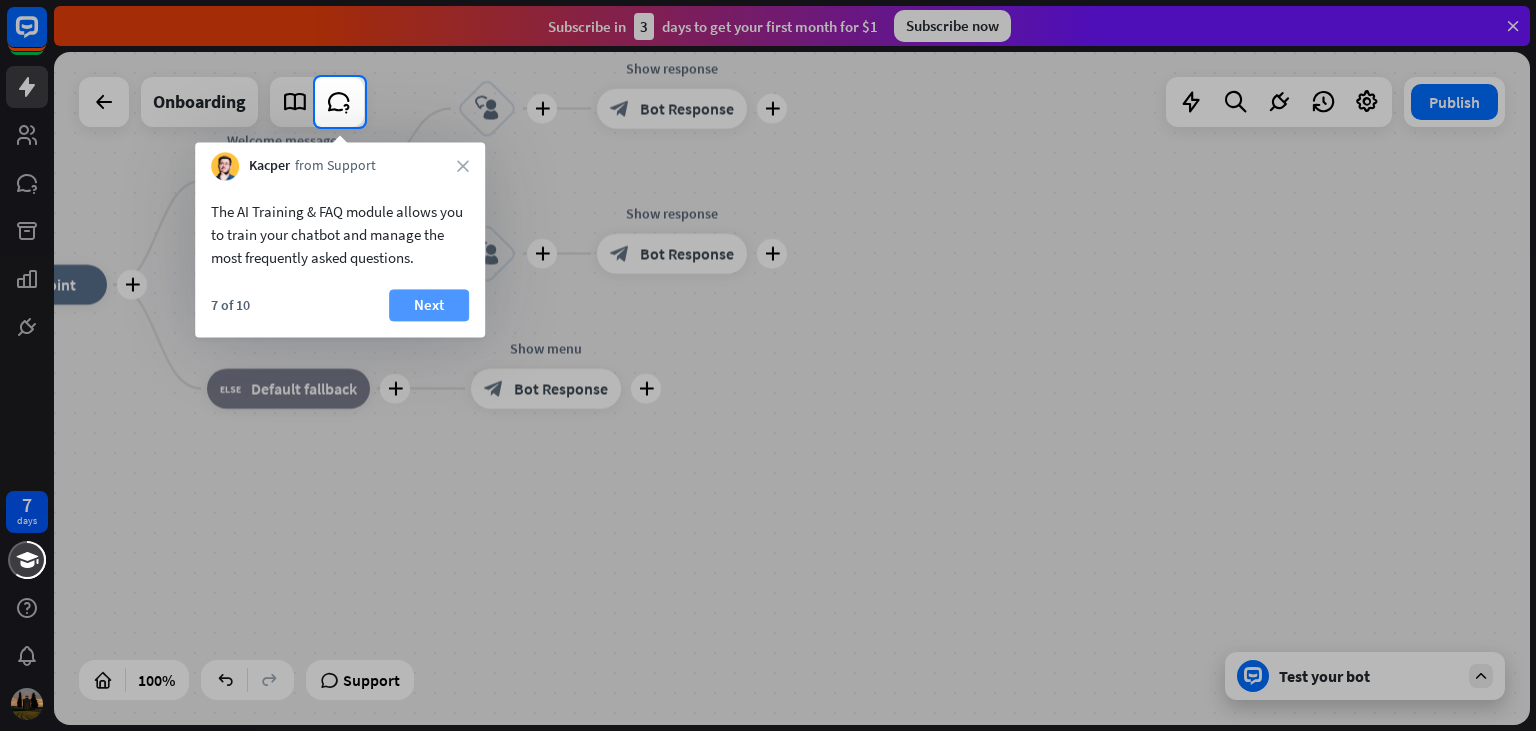 click on "Next" at bounding box center [429, 305] 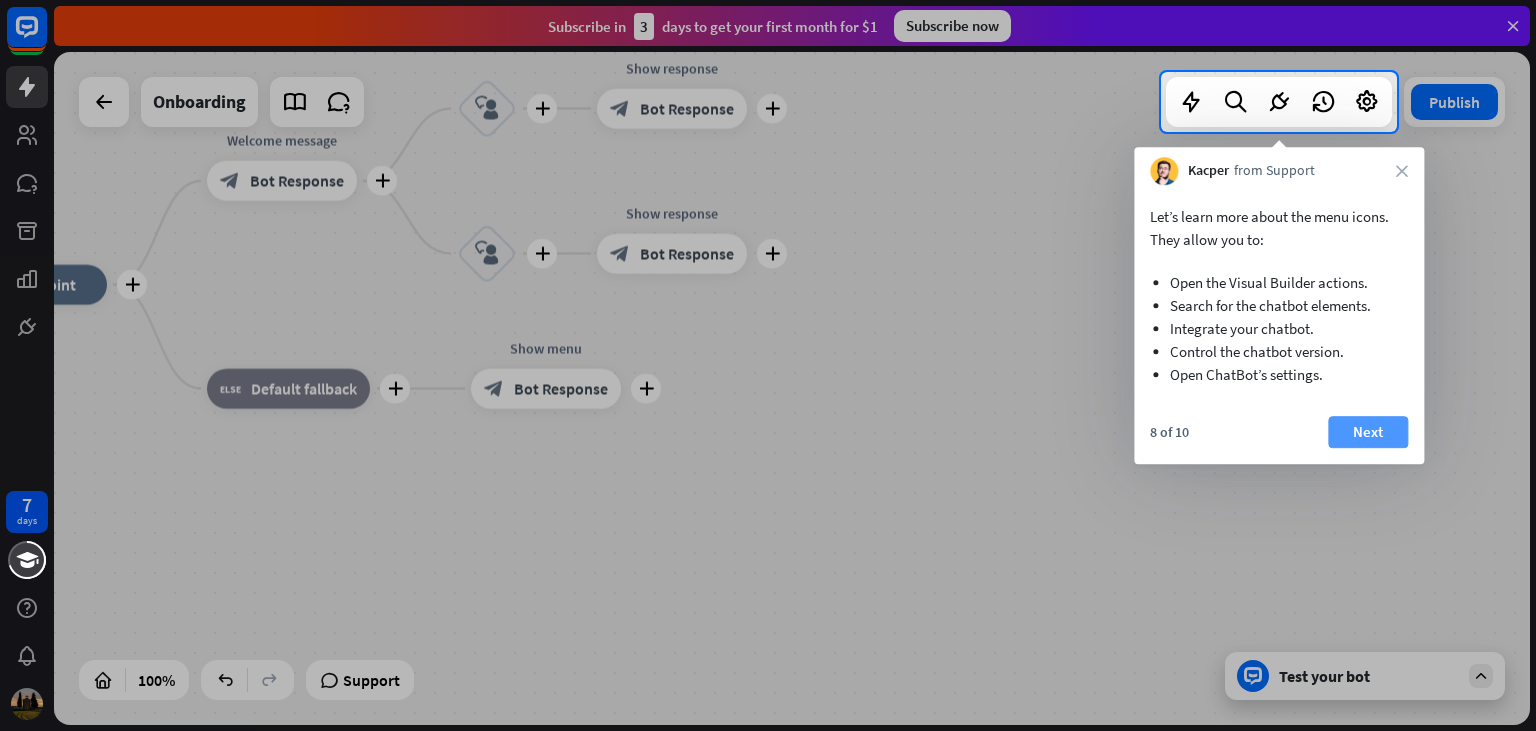 click on "Next" at bounding box center [1368, 432] 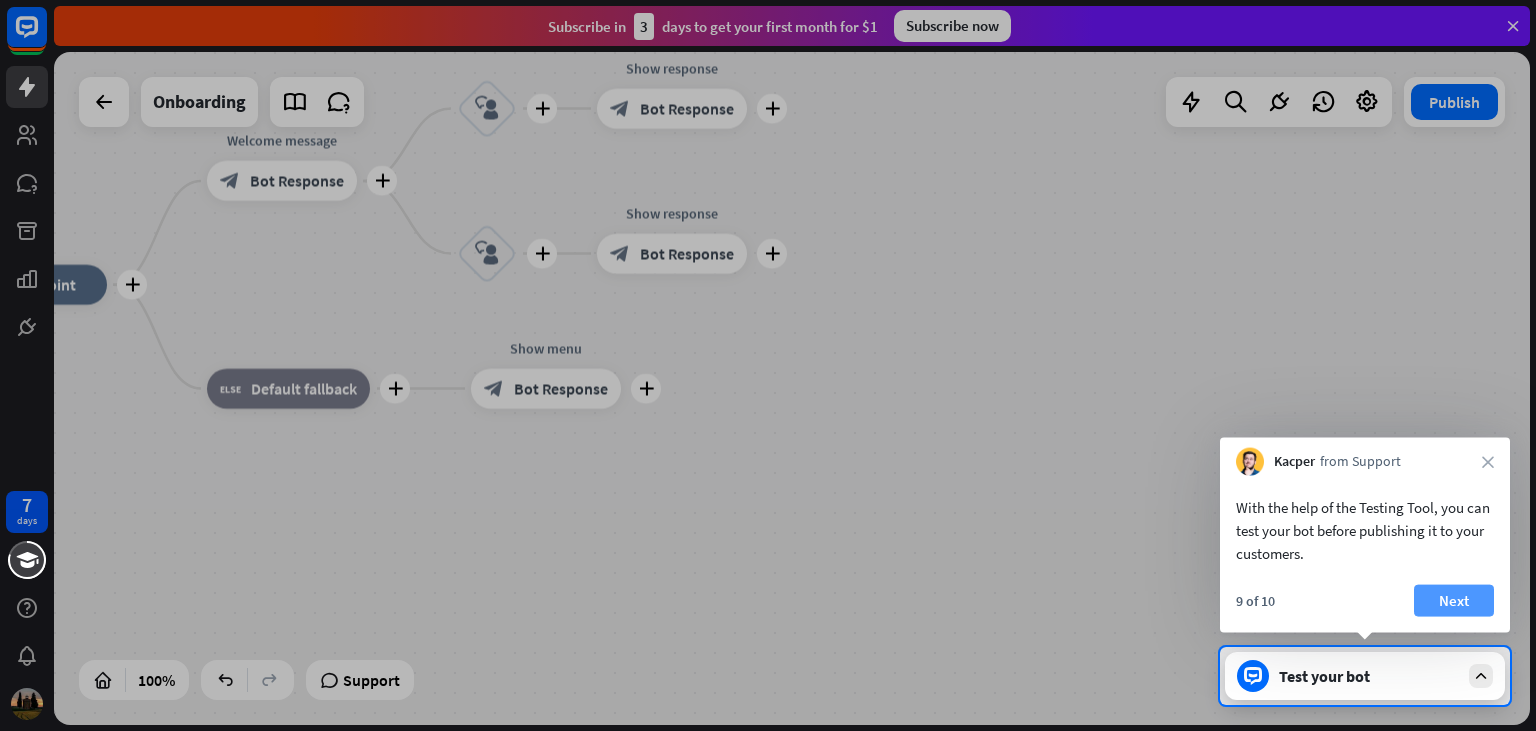 click on "Next" at bounding box center [1454, 601] 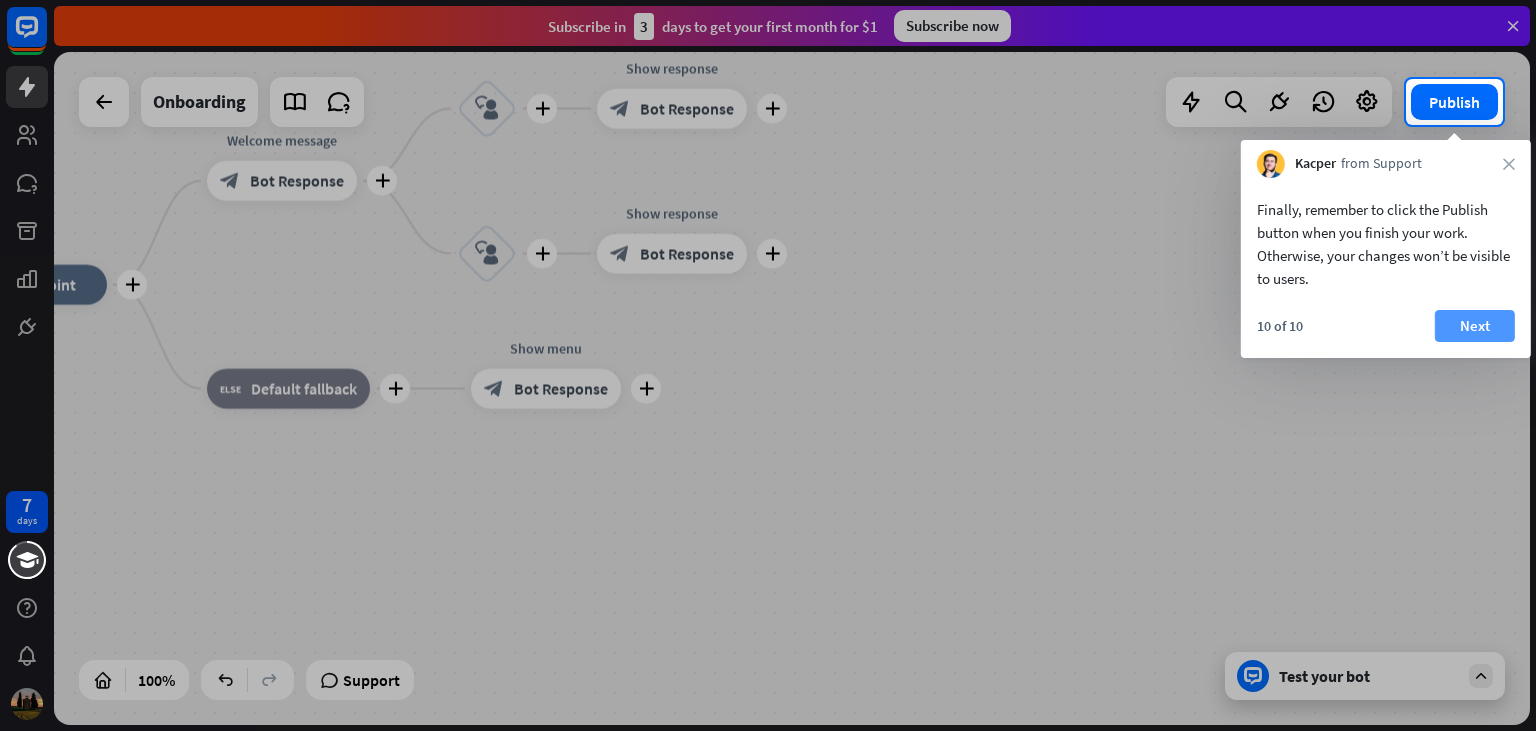 click on "Next" at bounding box center (1475, 326) 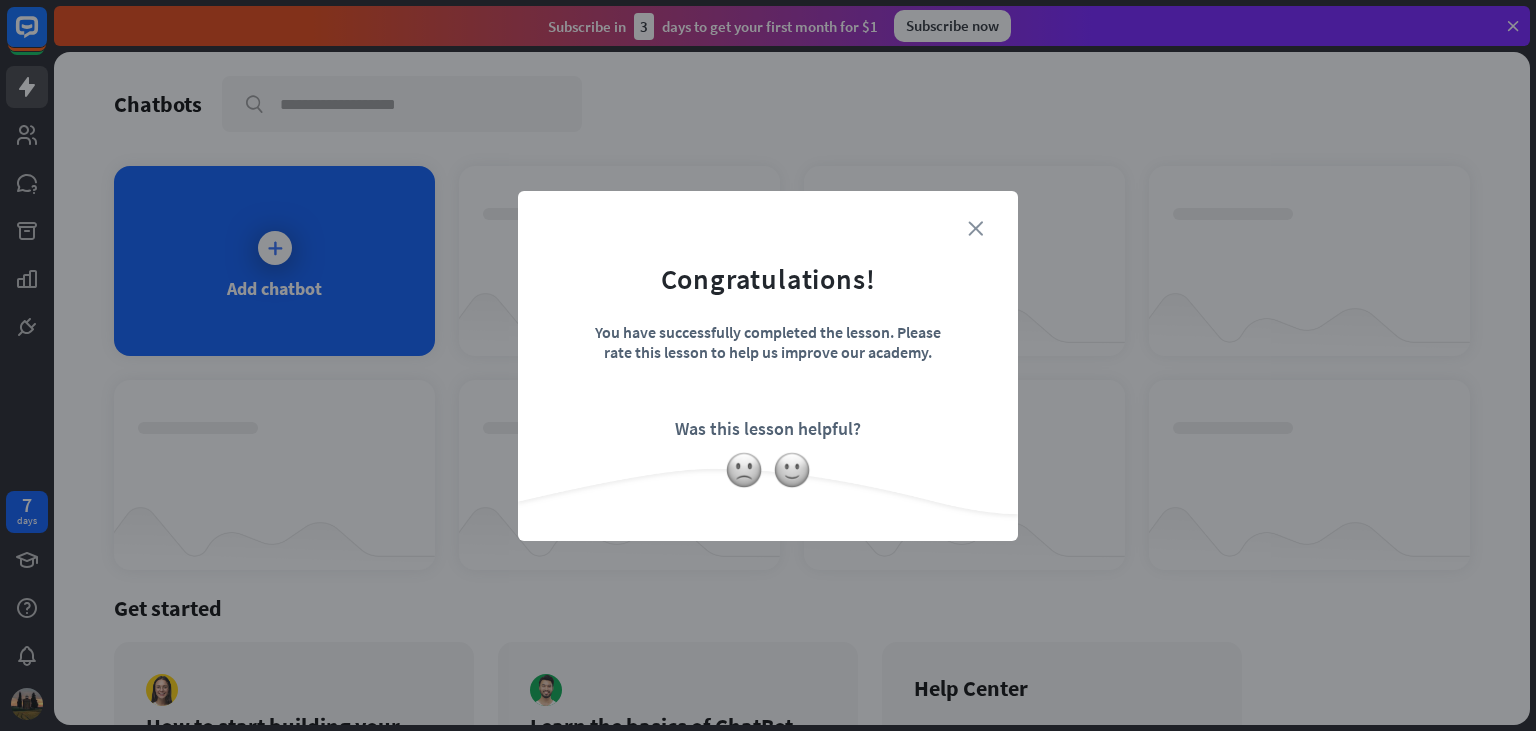 click on "close" at bounding box center [975, 228] 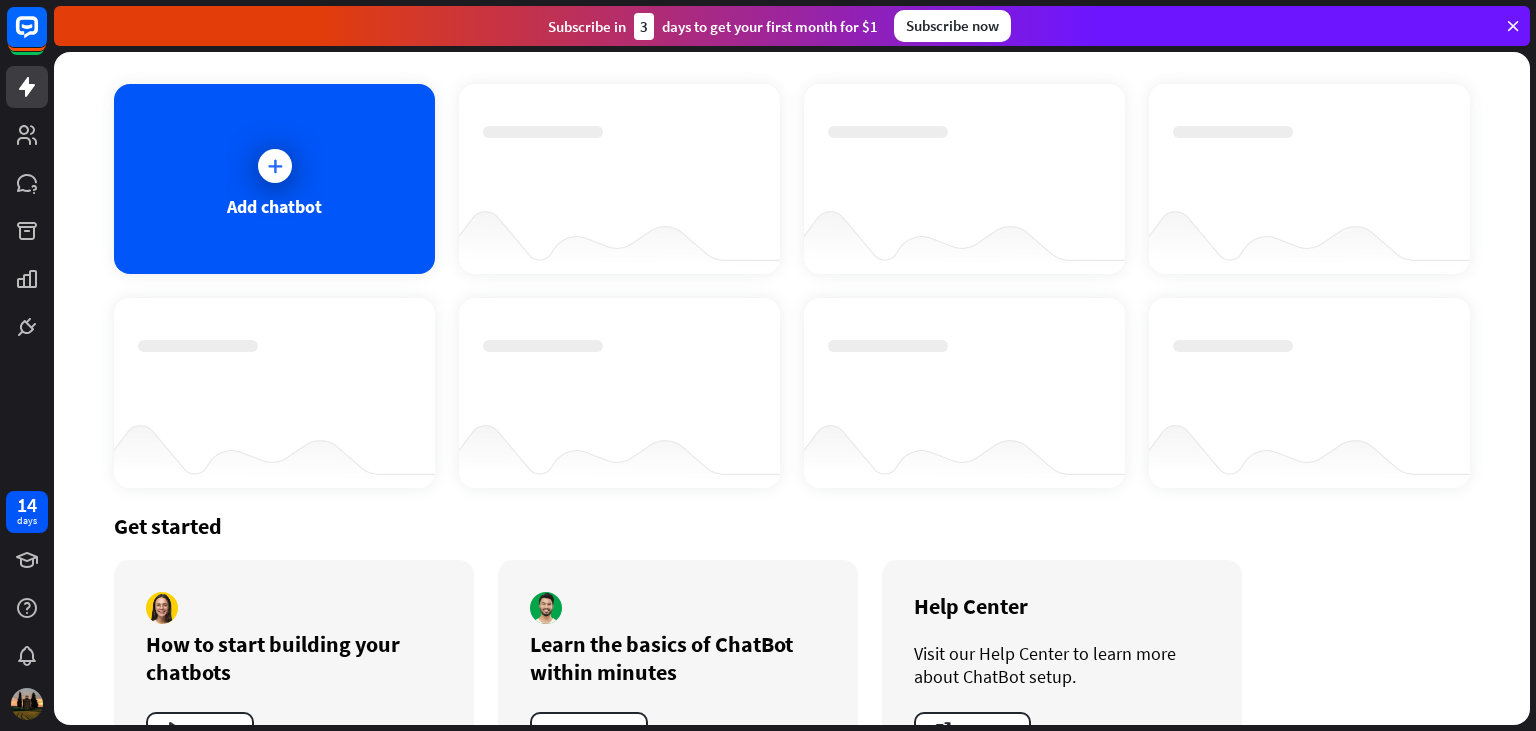 scroll, scrollTop: 50, scrollLeft: 0, axis: vertical 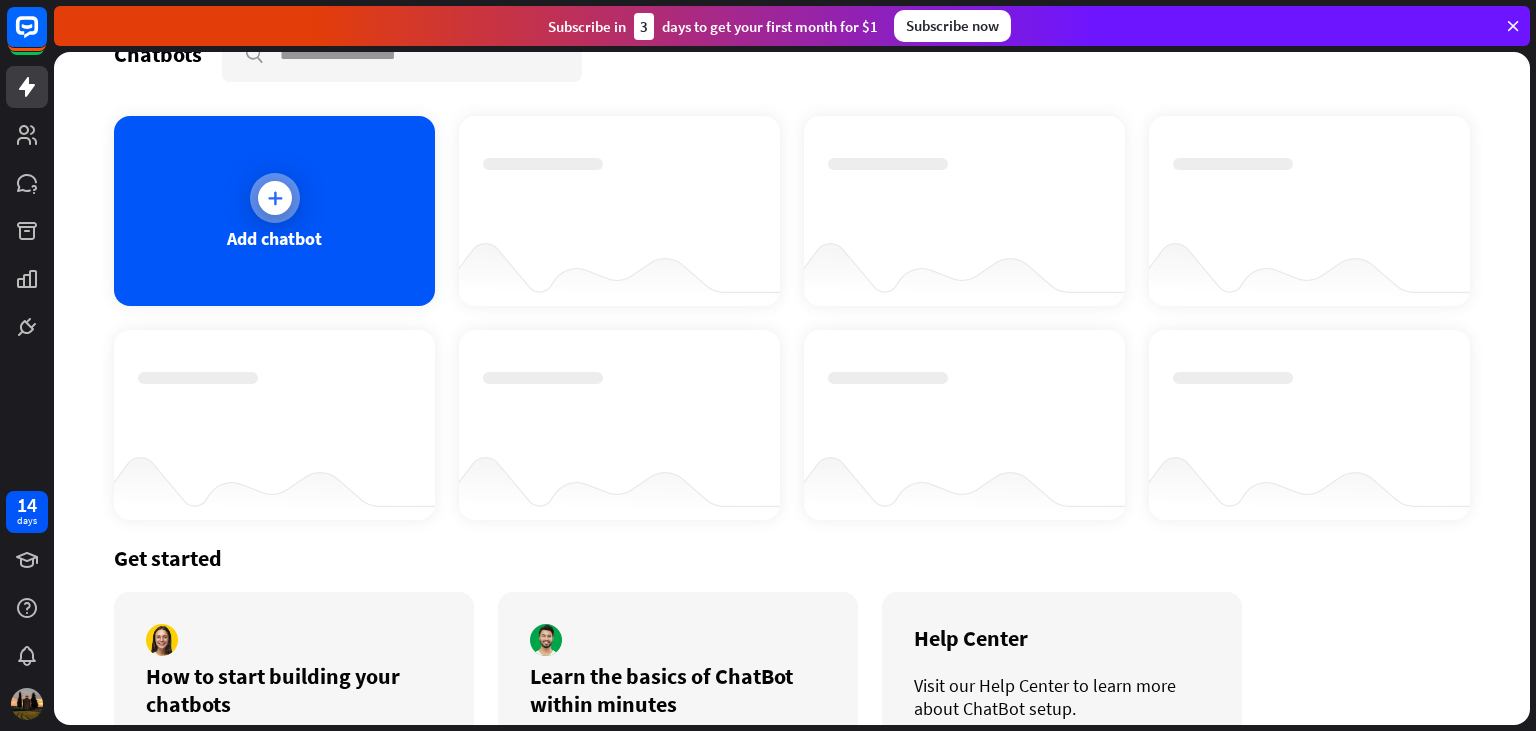 click on "Add chatbot" at bounding box center (274, 238) 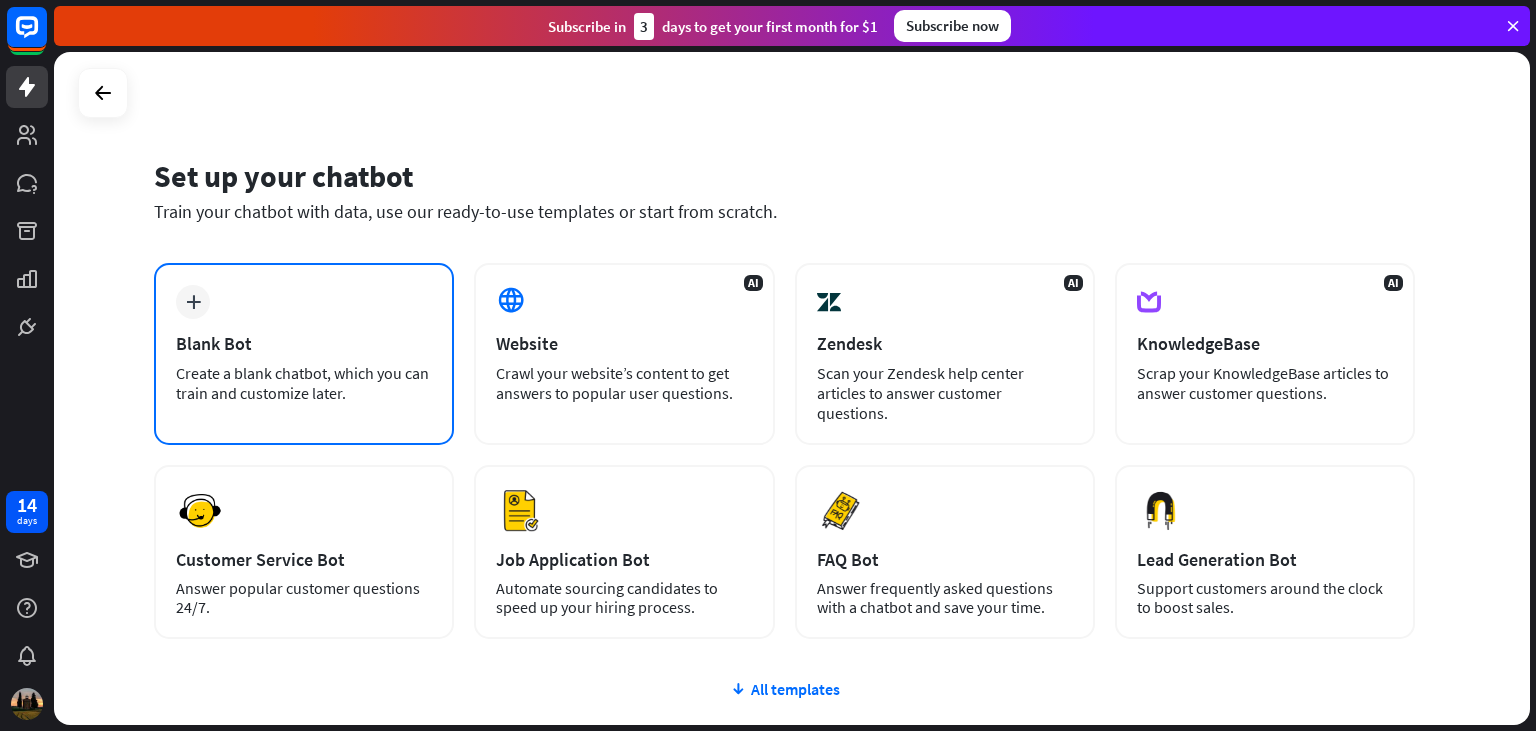 scroll, scrollTop: 110, scrollLeft: 0, axis: vertical 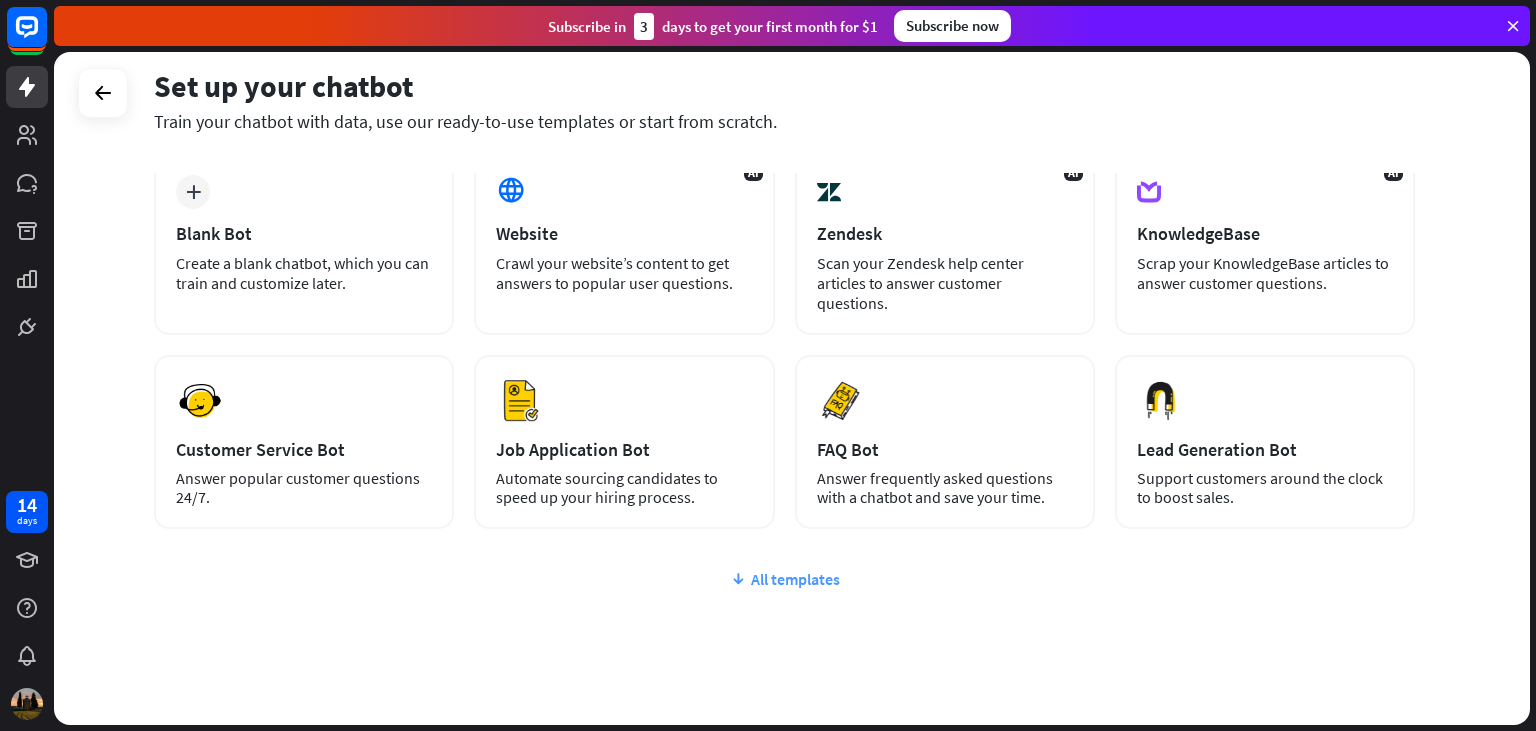 click on "All templates" at bounding box center (784, 579) 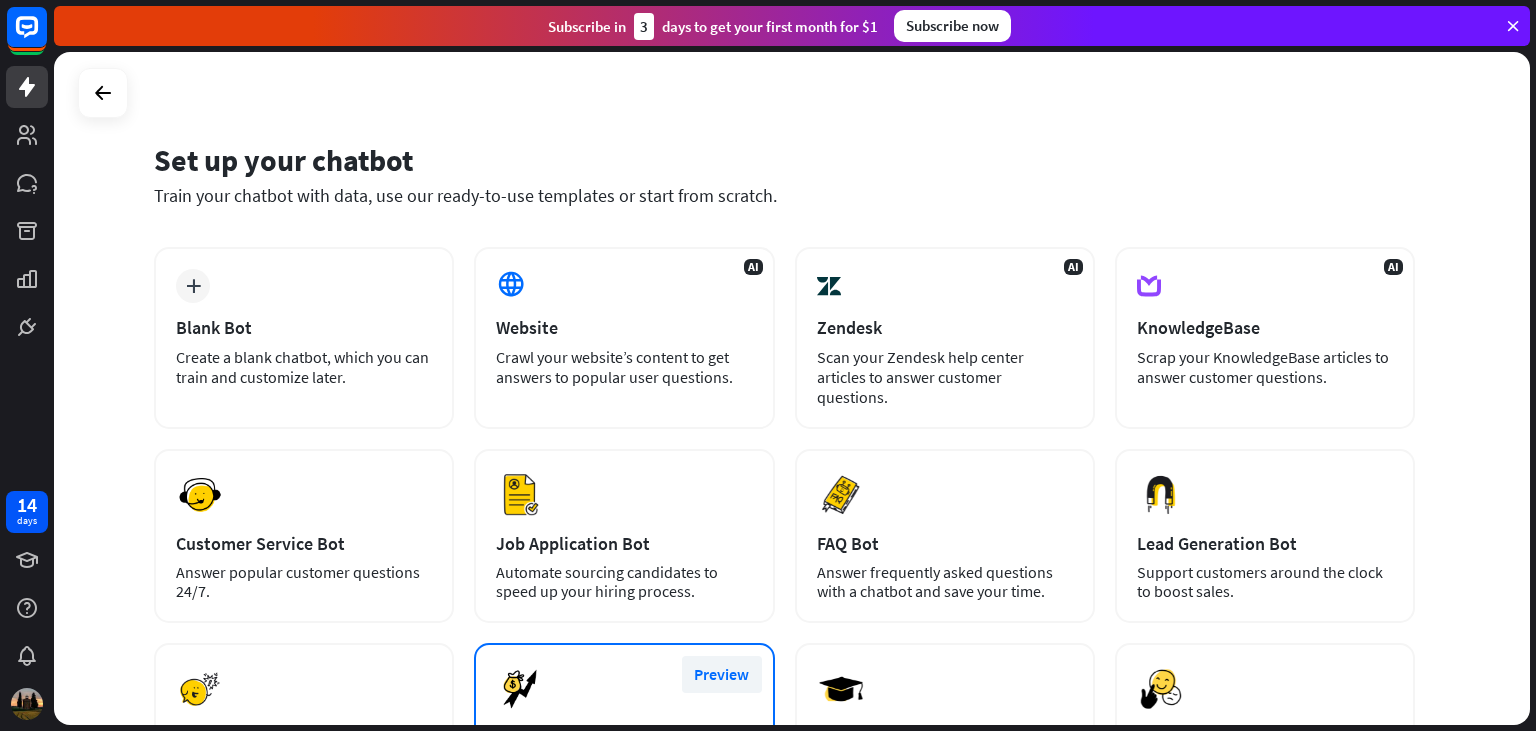 scroll, scrollTop: 0, scrollLeft: 0, axis: both 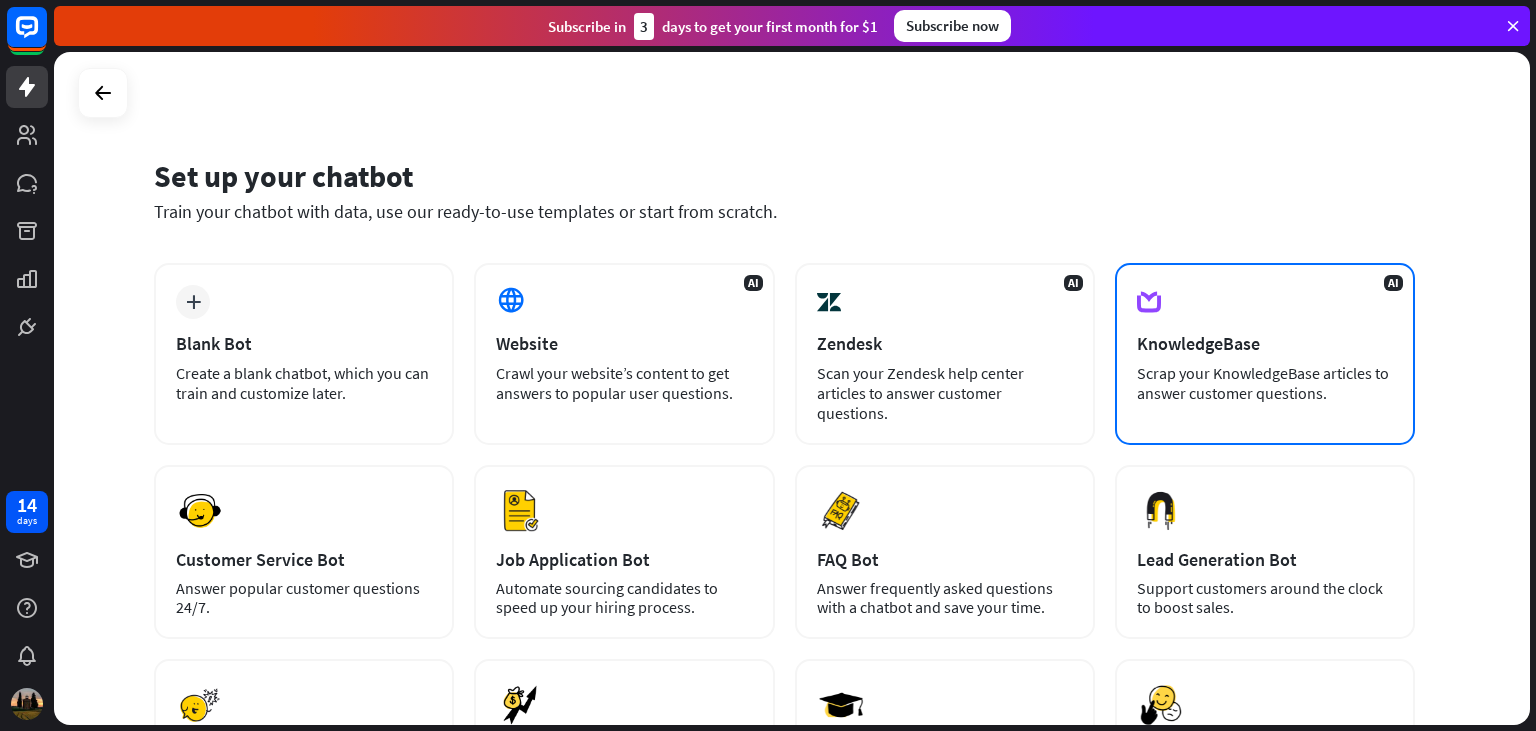 click on "KnowledgeBase" at bounding box center [1265, 343] 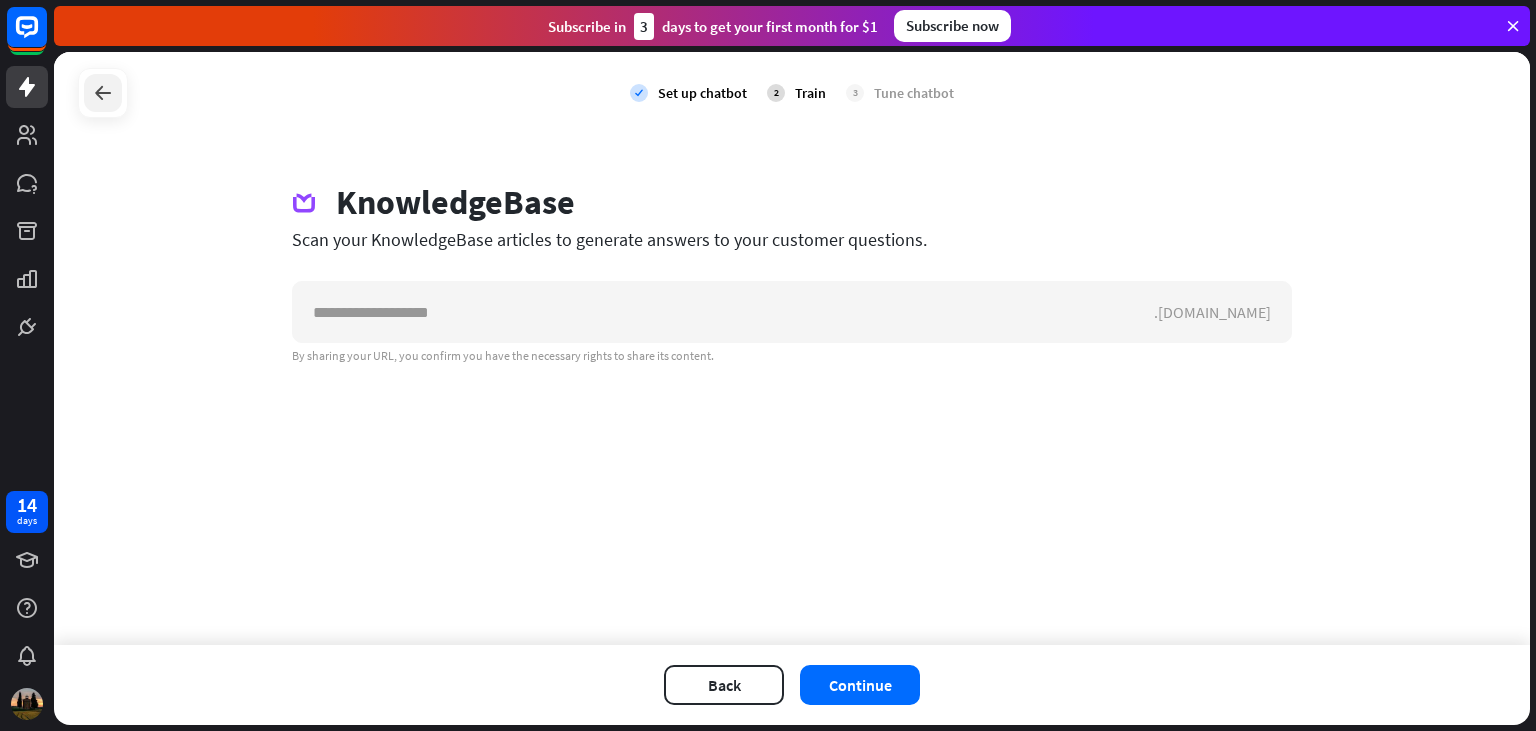 click at bounding box center (103, 93) 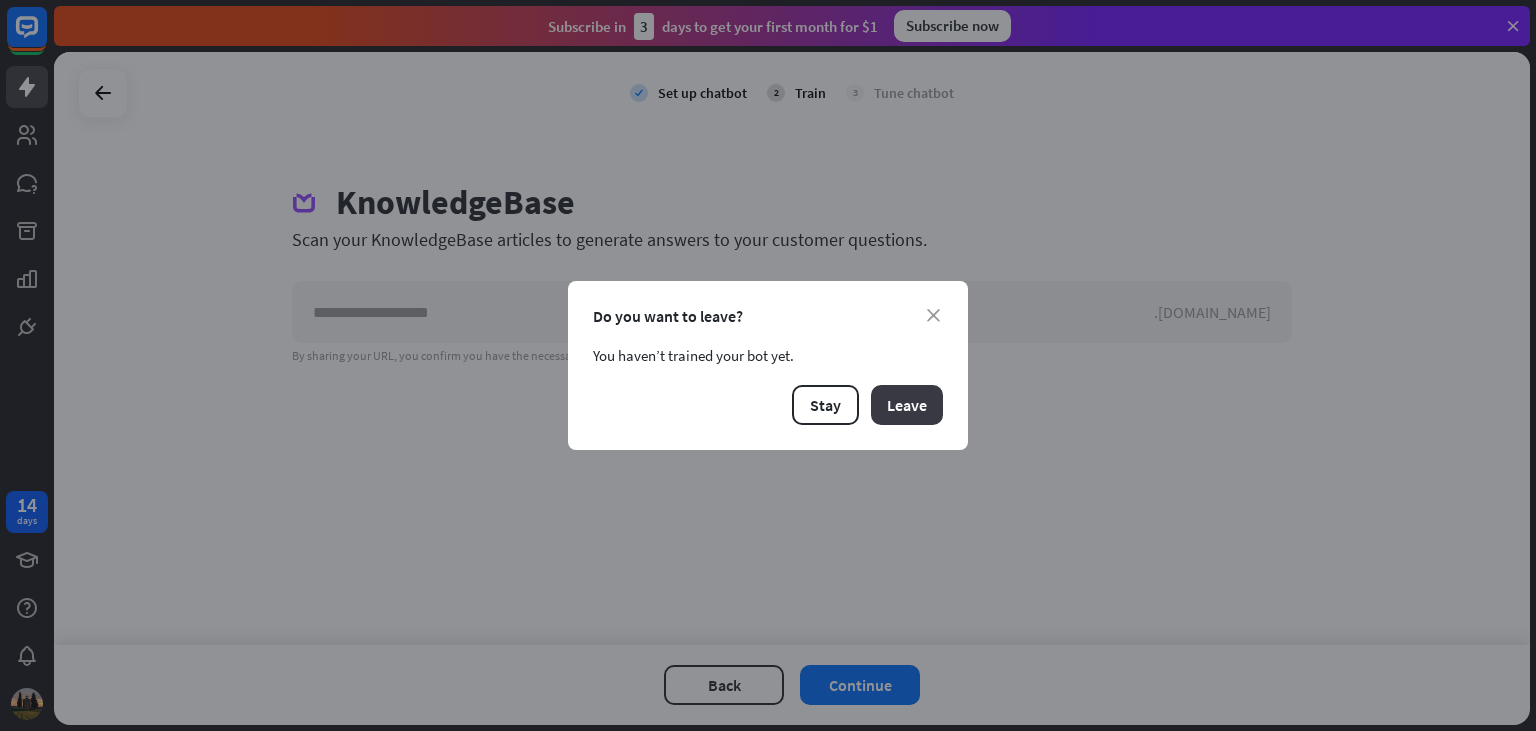 click on "Leave" at bounding box center (907, 405) 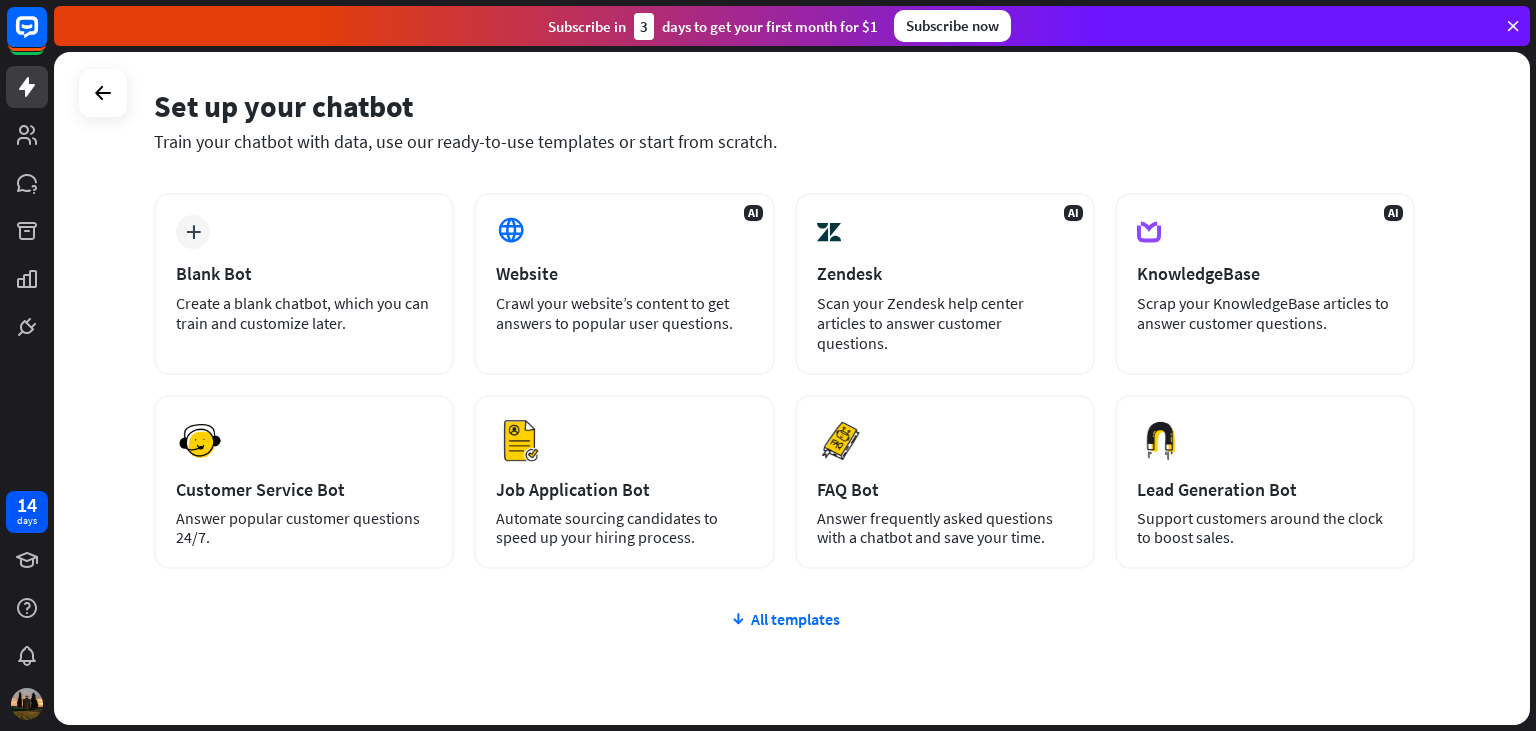 scroll, scrollTop: 110, scrollLeft: 0, axis: vertical 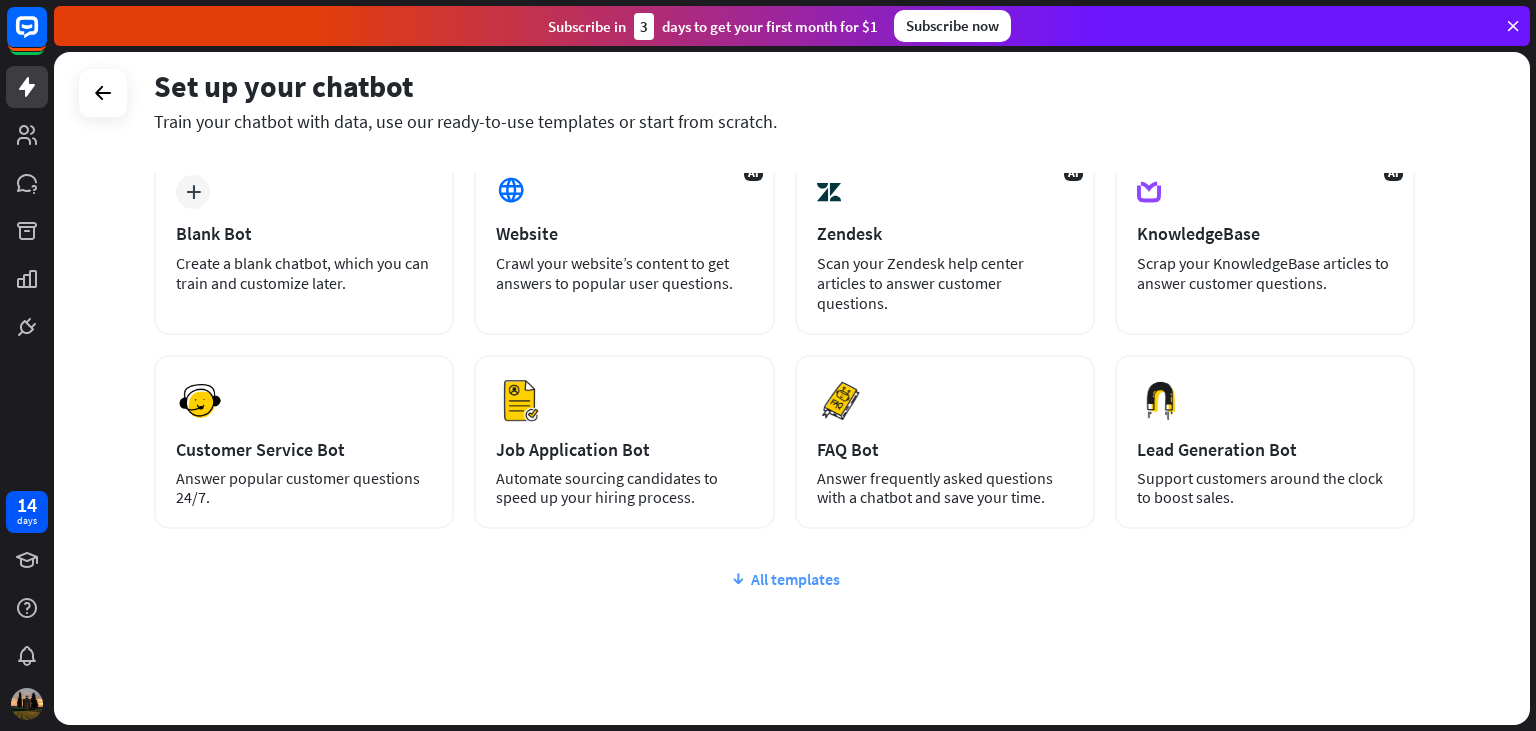 click on "All templates" at bounding box center [784, 579] 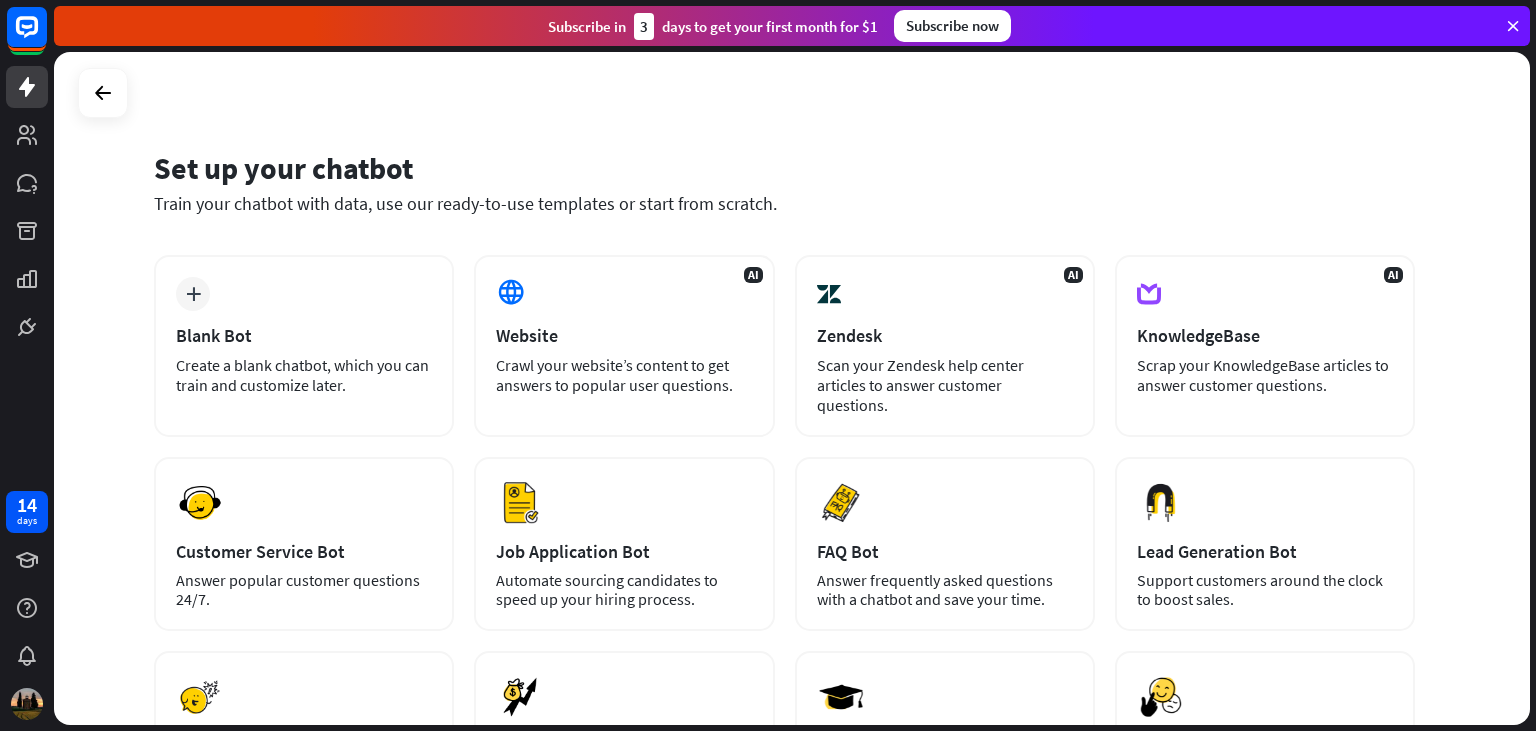 scroll, scrollTop: 0, scrollLeft: 0, axis: both 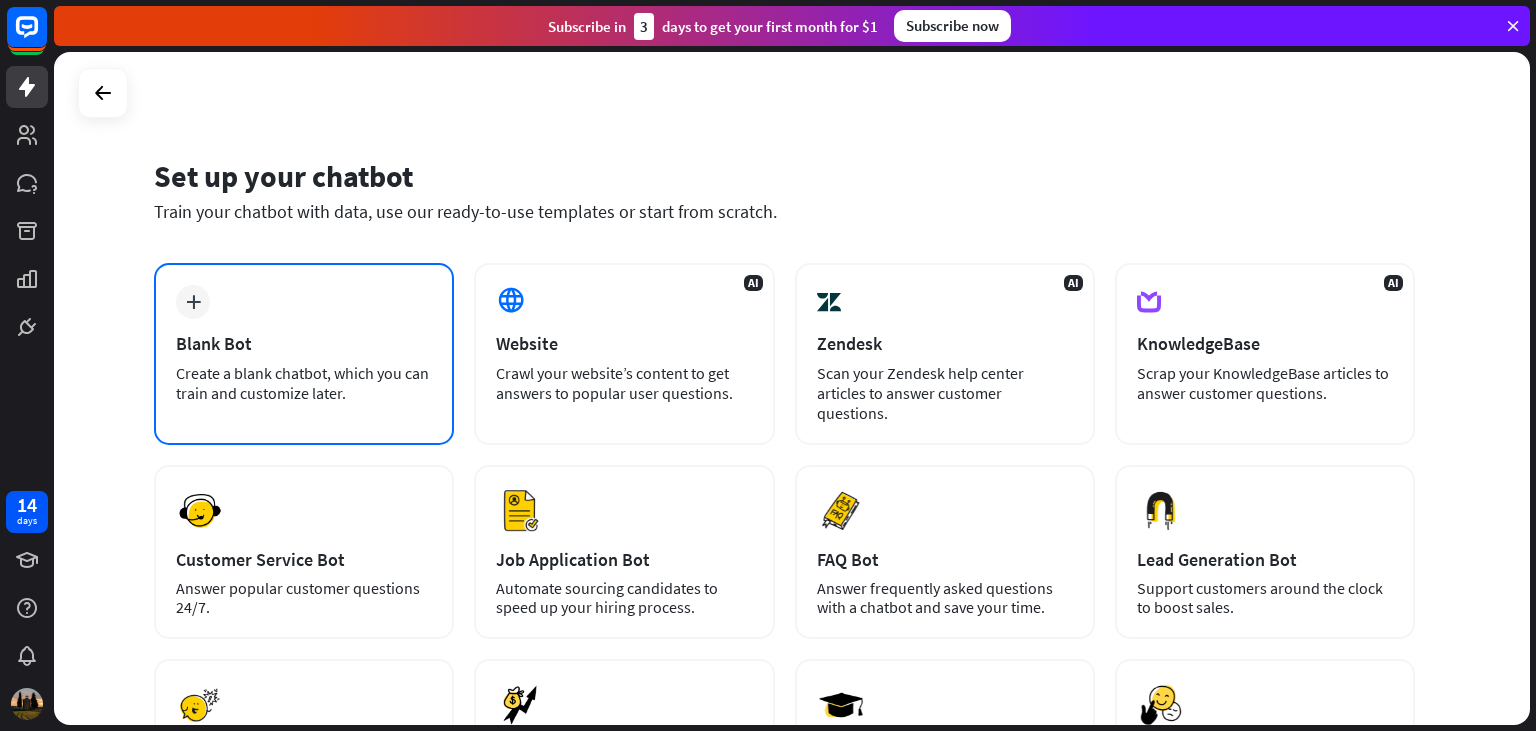 click on "Create a blank chatbot, which you can train and
customize later." at bounding box center [304, 383] 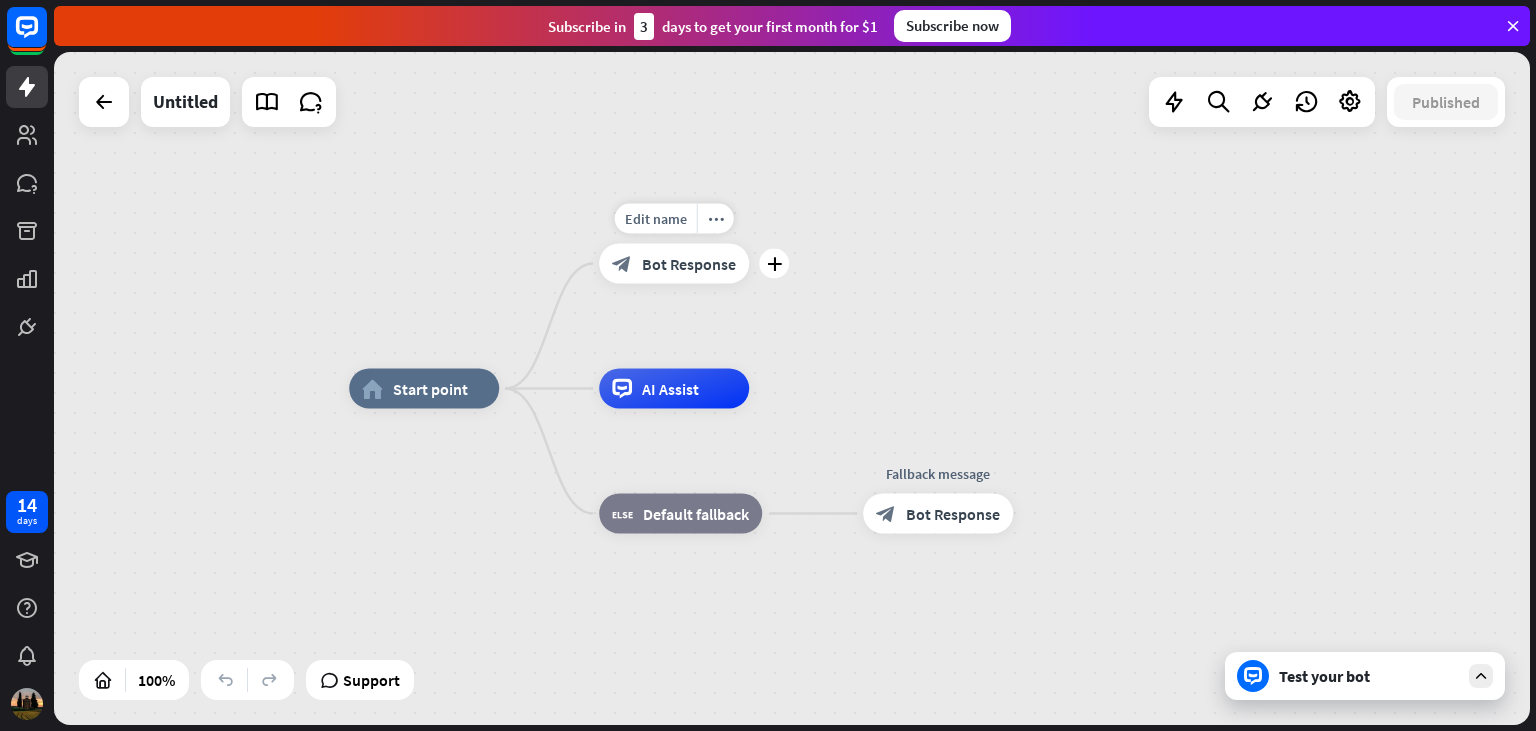 click on "block_bot_response   Bot Response" at bounding box center [674, 264] 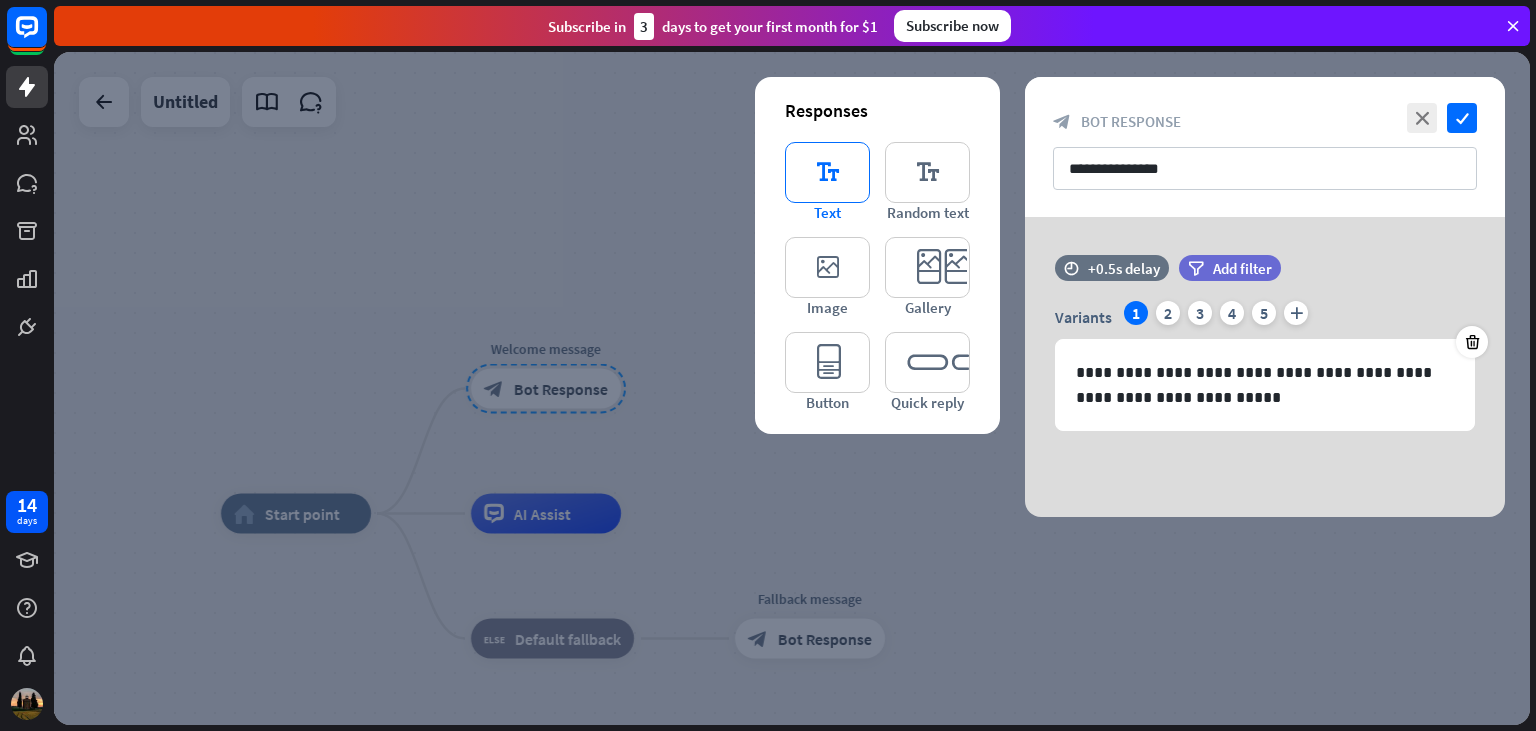 click on "editor_text" at bounding box center (827, 172) 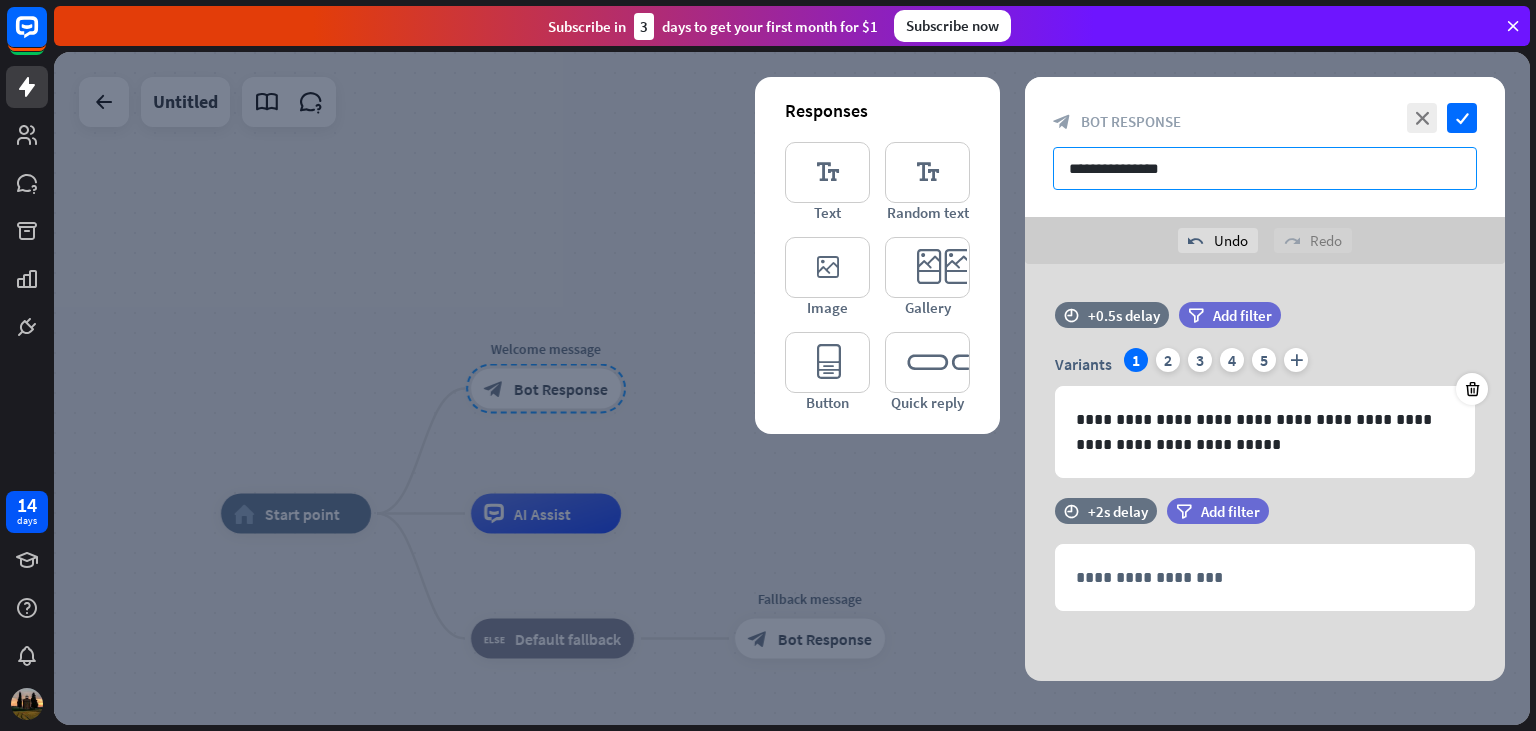 click on "**********" at bounding box center [1265, 168] 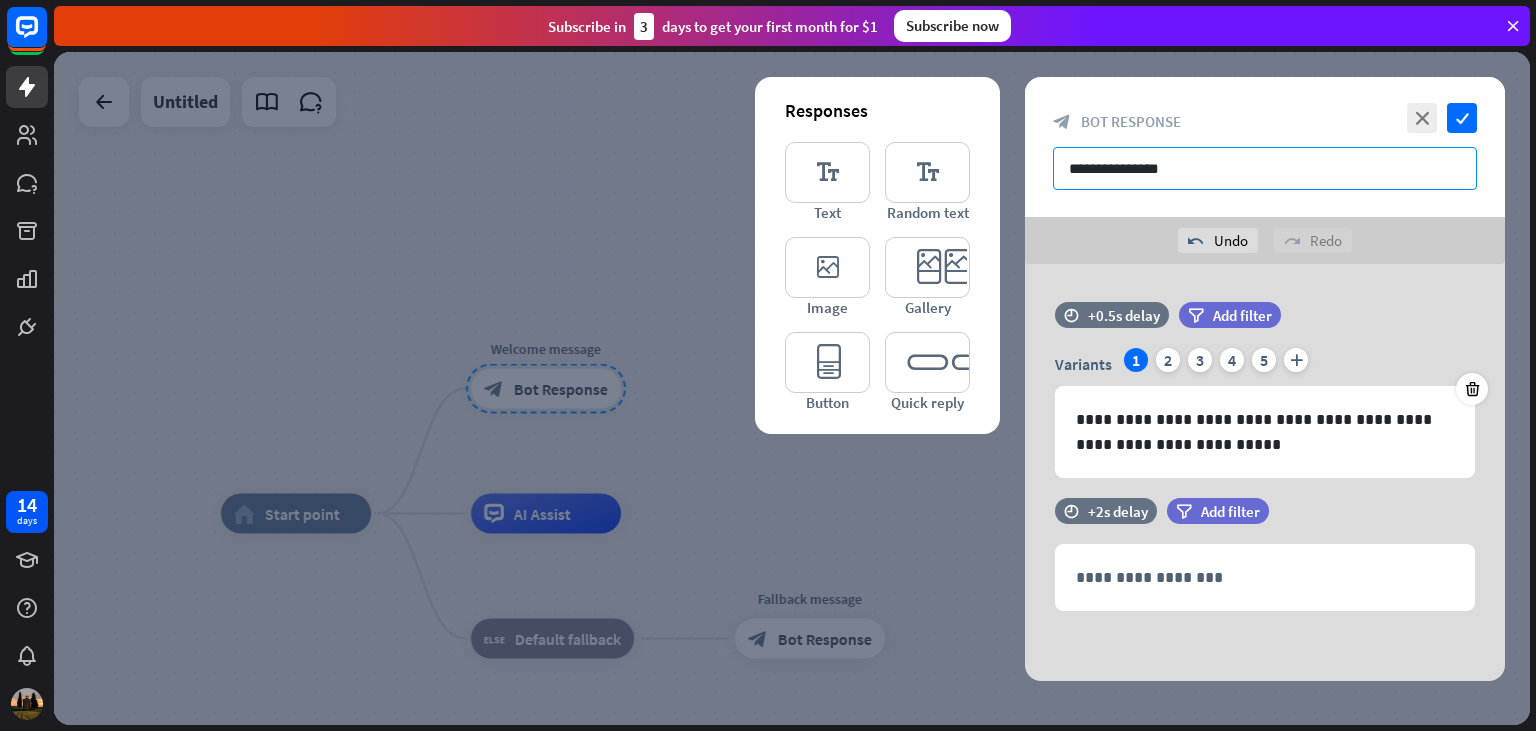 drag, startPoint x: 1204, startPoint y: 166, endPoint x: 1043, endPoint y: 178, distance: 161.44658 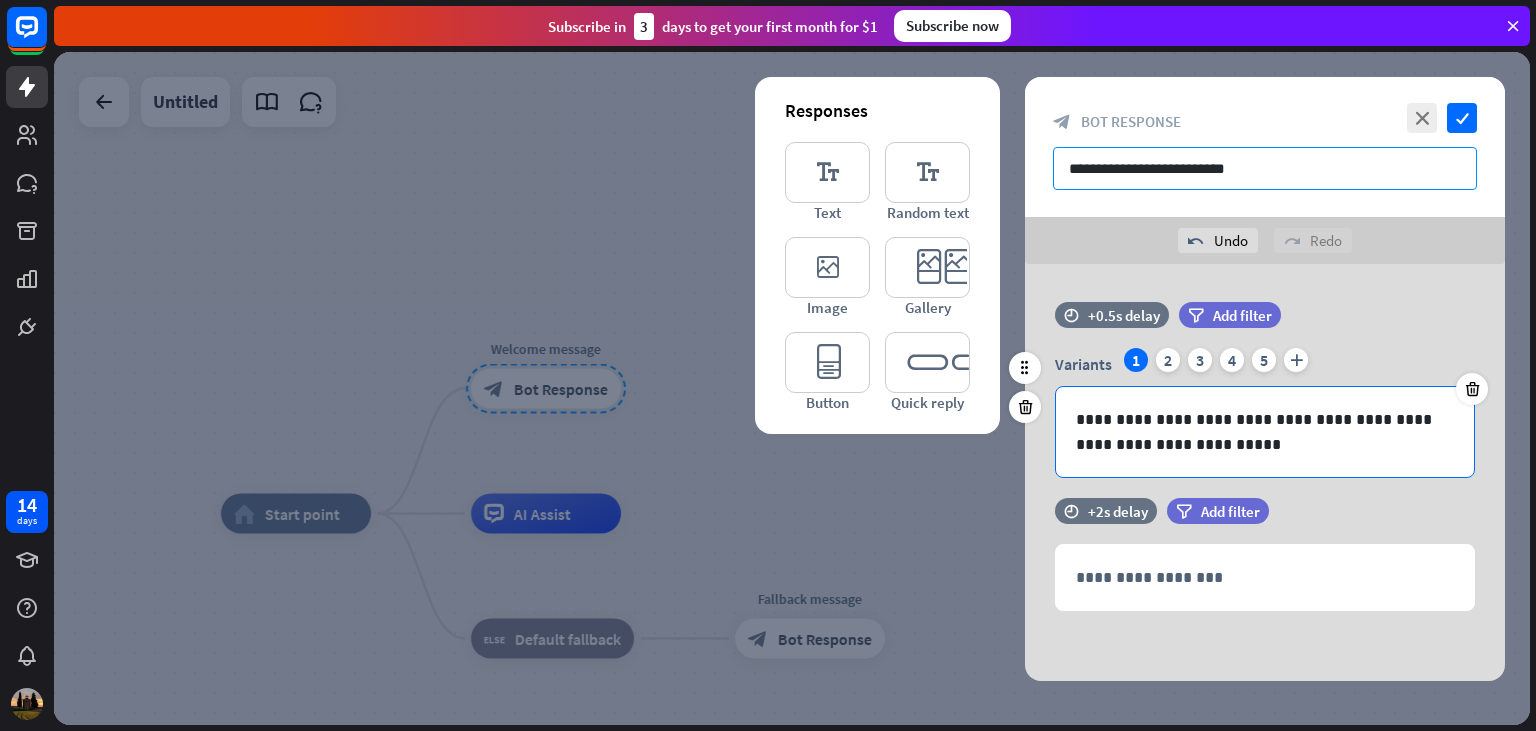 type on "**********" 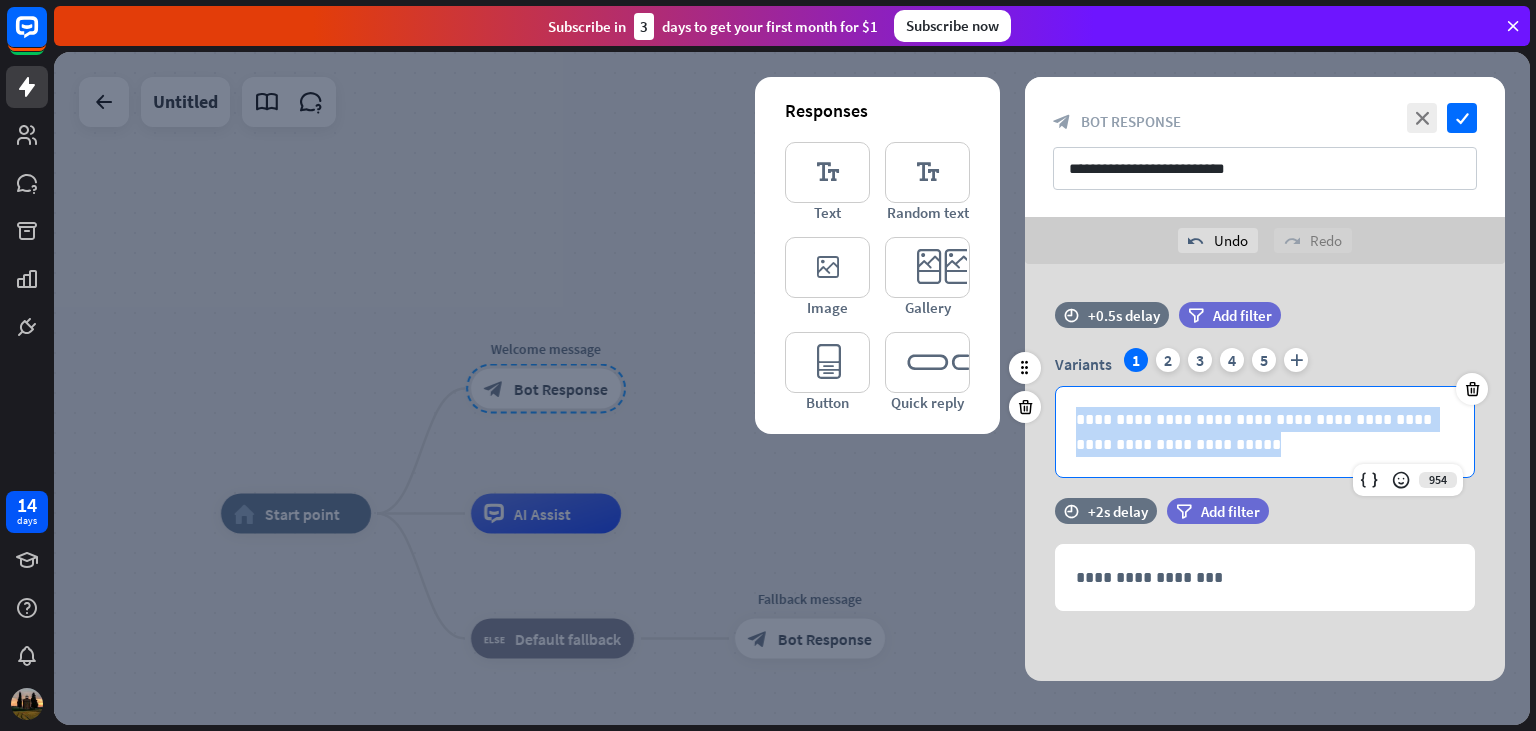 drag, startPoint x: 1214, startPoint y: 450, endPoint x: 1060, endPoint y: 418, distance: 157.28954 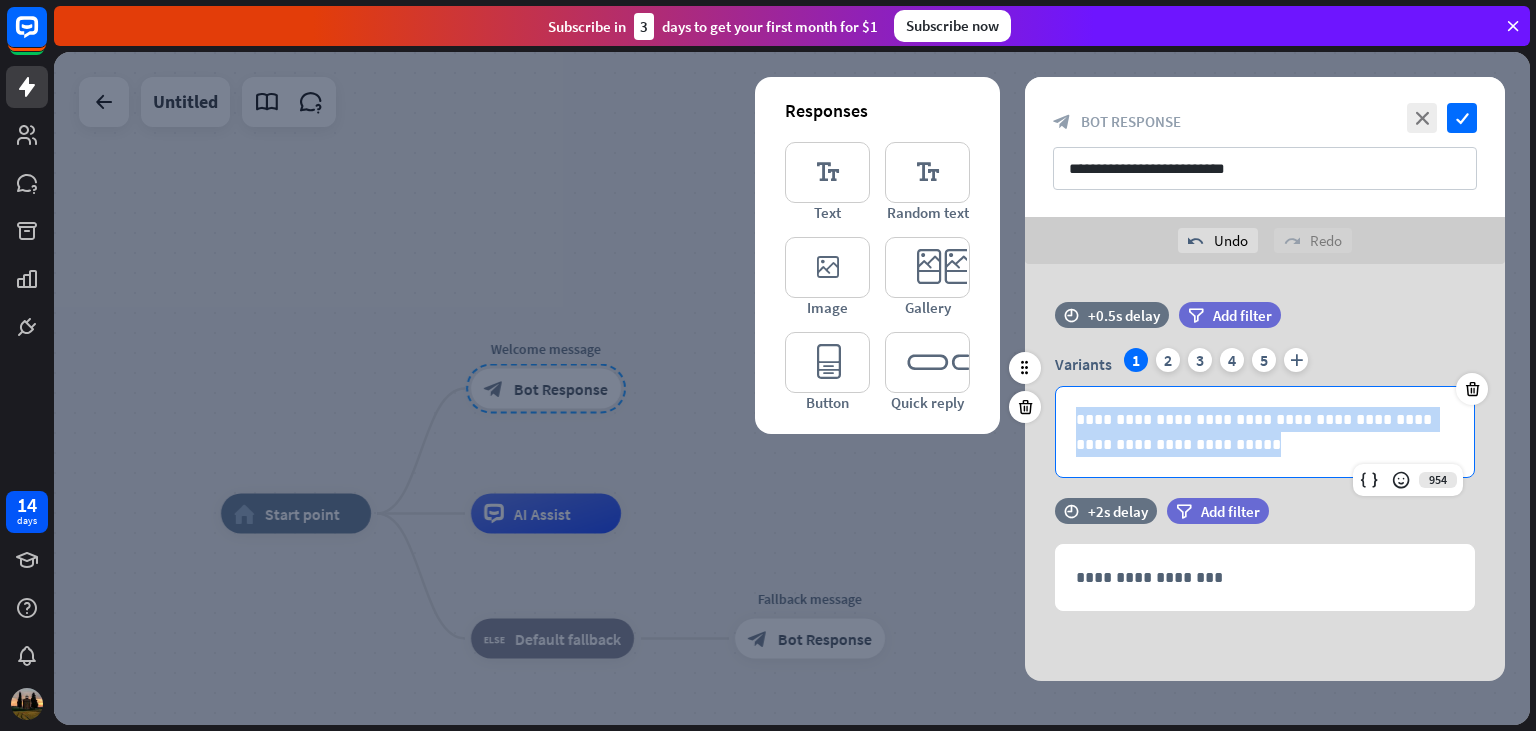click on "**********" at bounding box center [1265, 432] 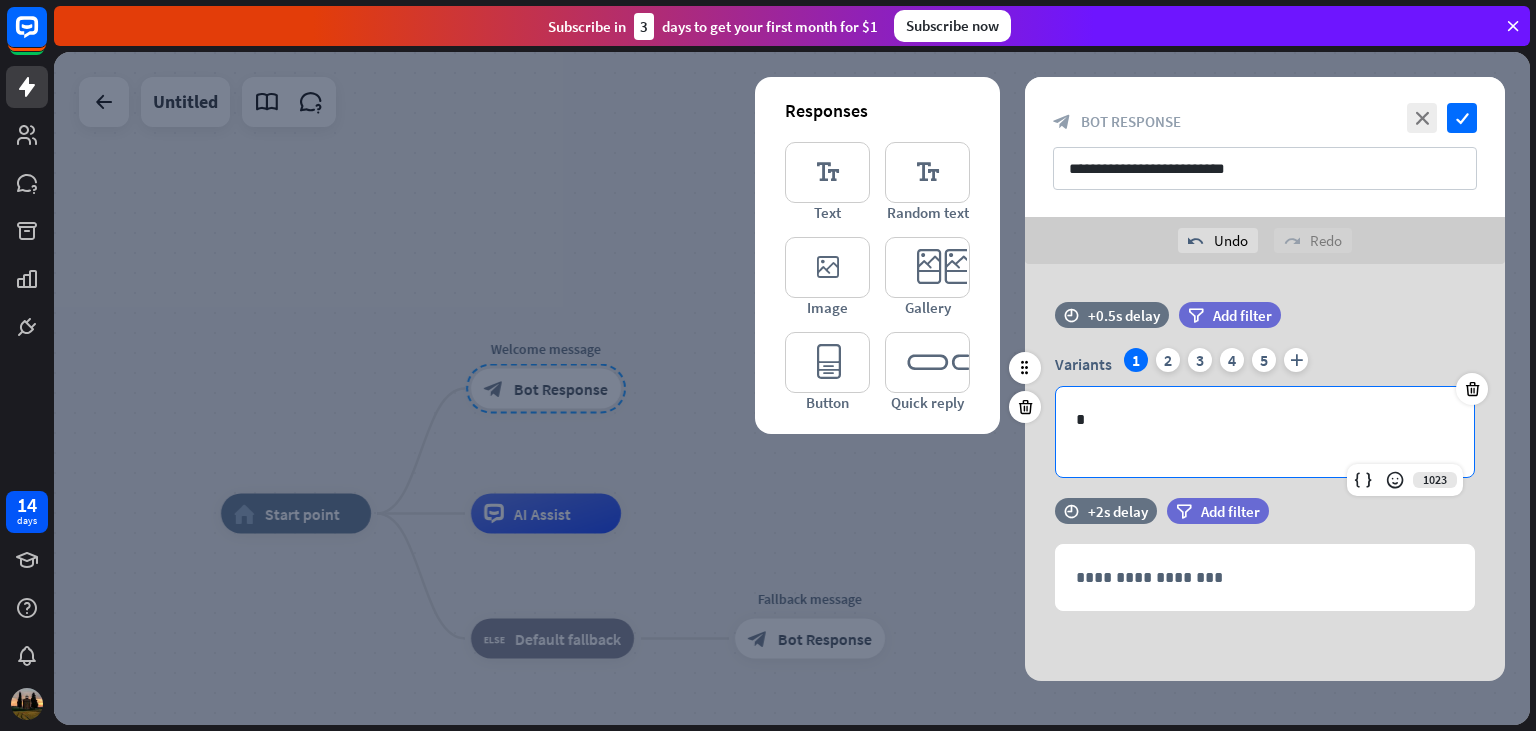 type 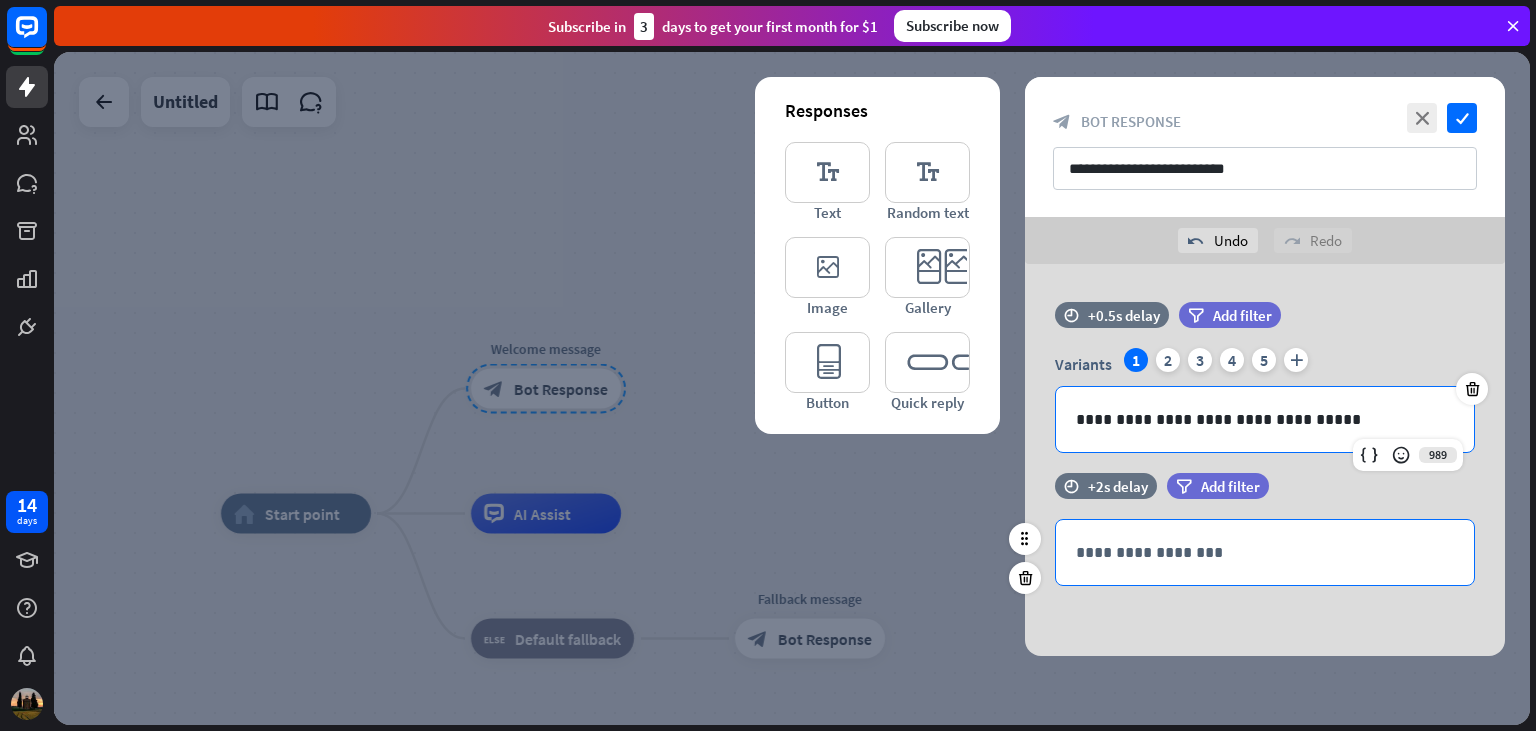 click on "**********" at bounding box center (1265, 552) 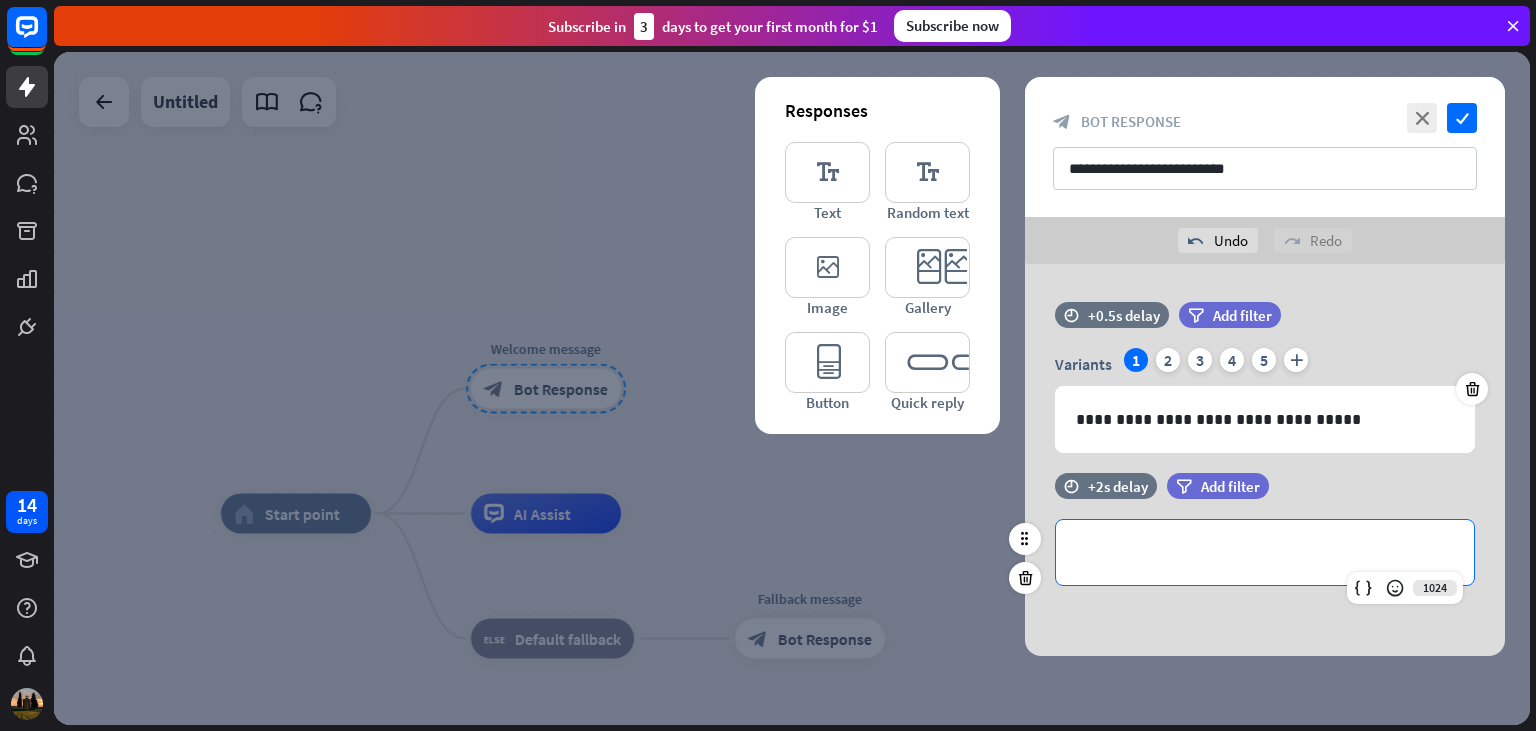 type 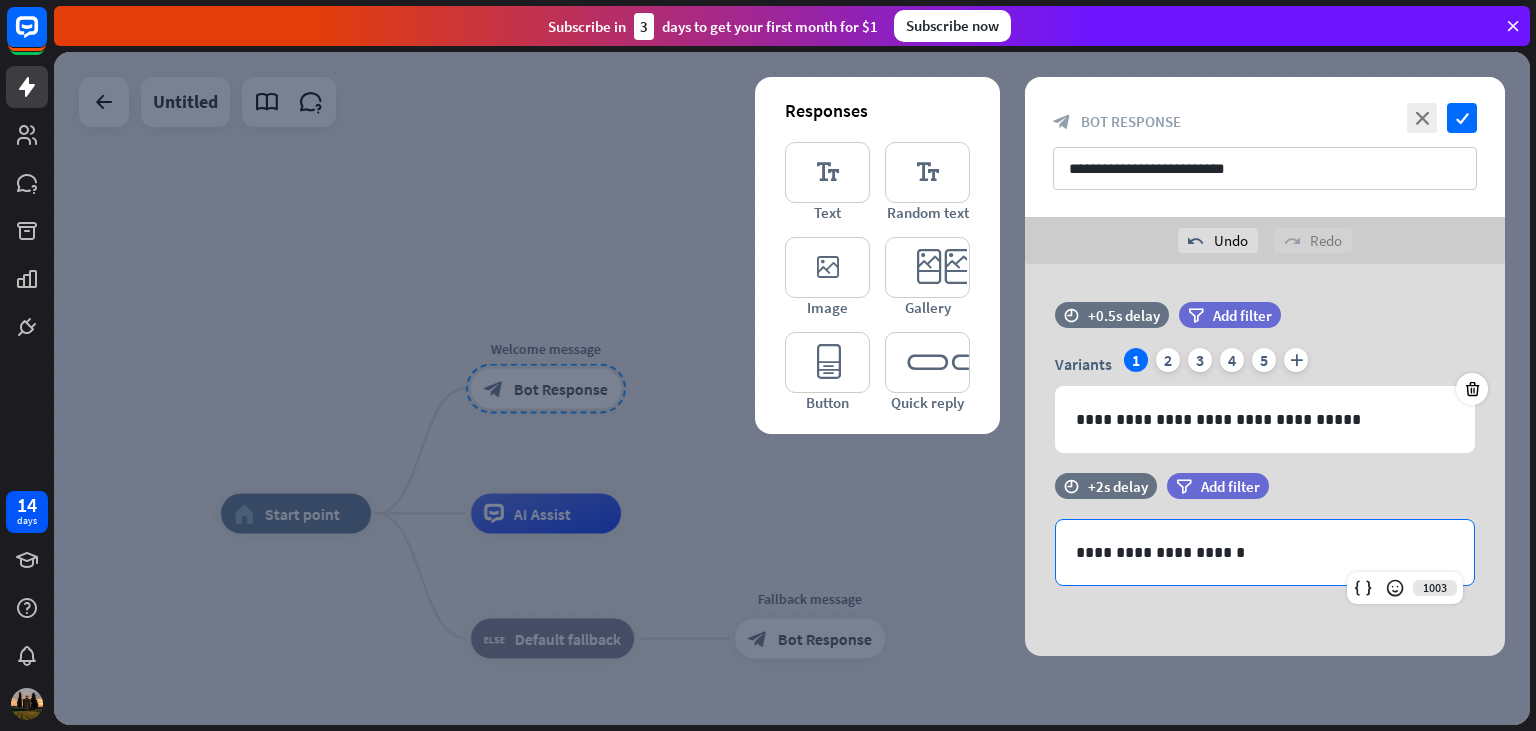 click on "**********" at bounding box center [1265, 460] 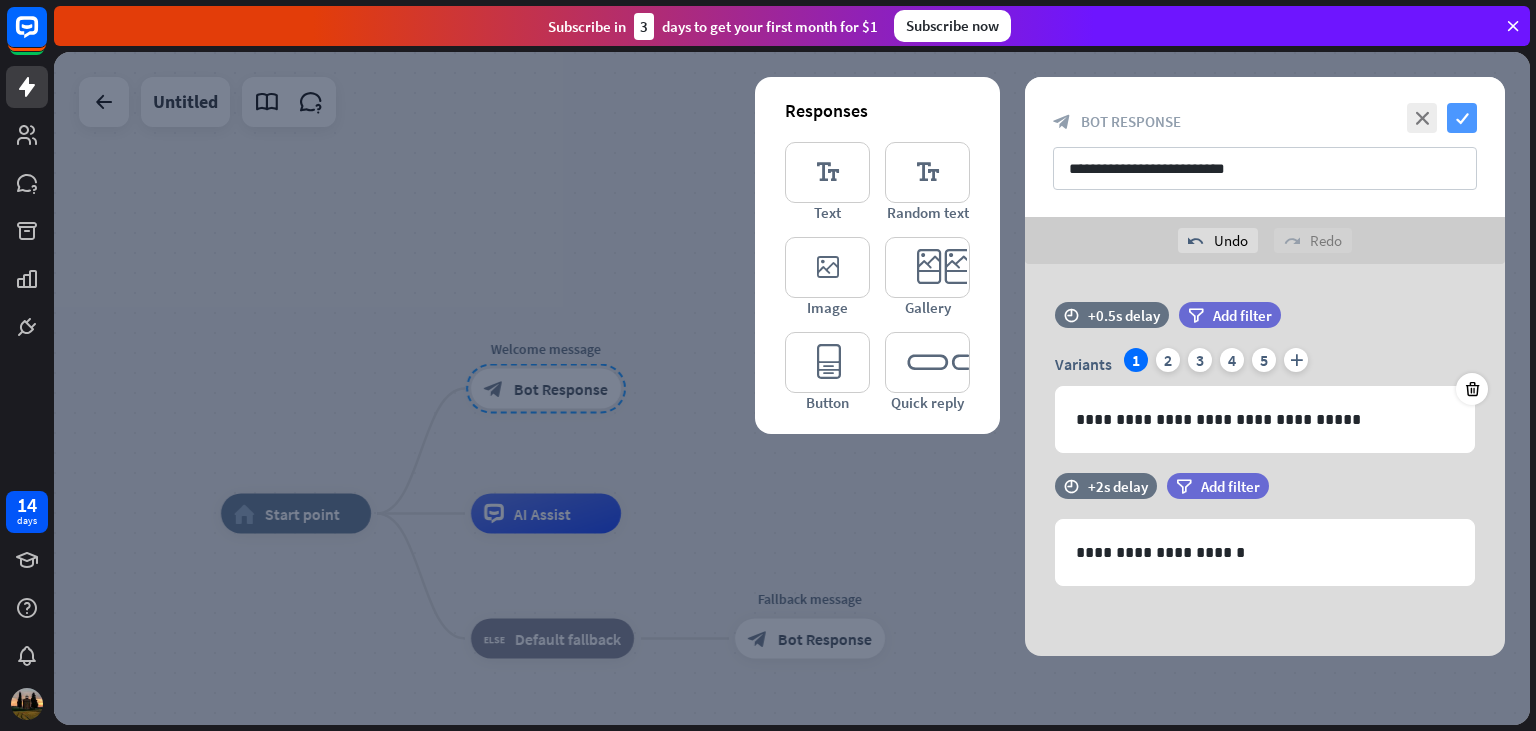 click on "check" at bounding box center [1462, 118] 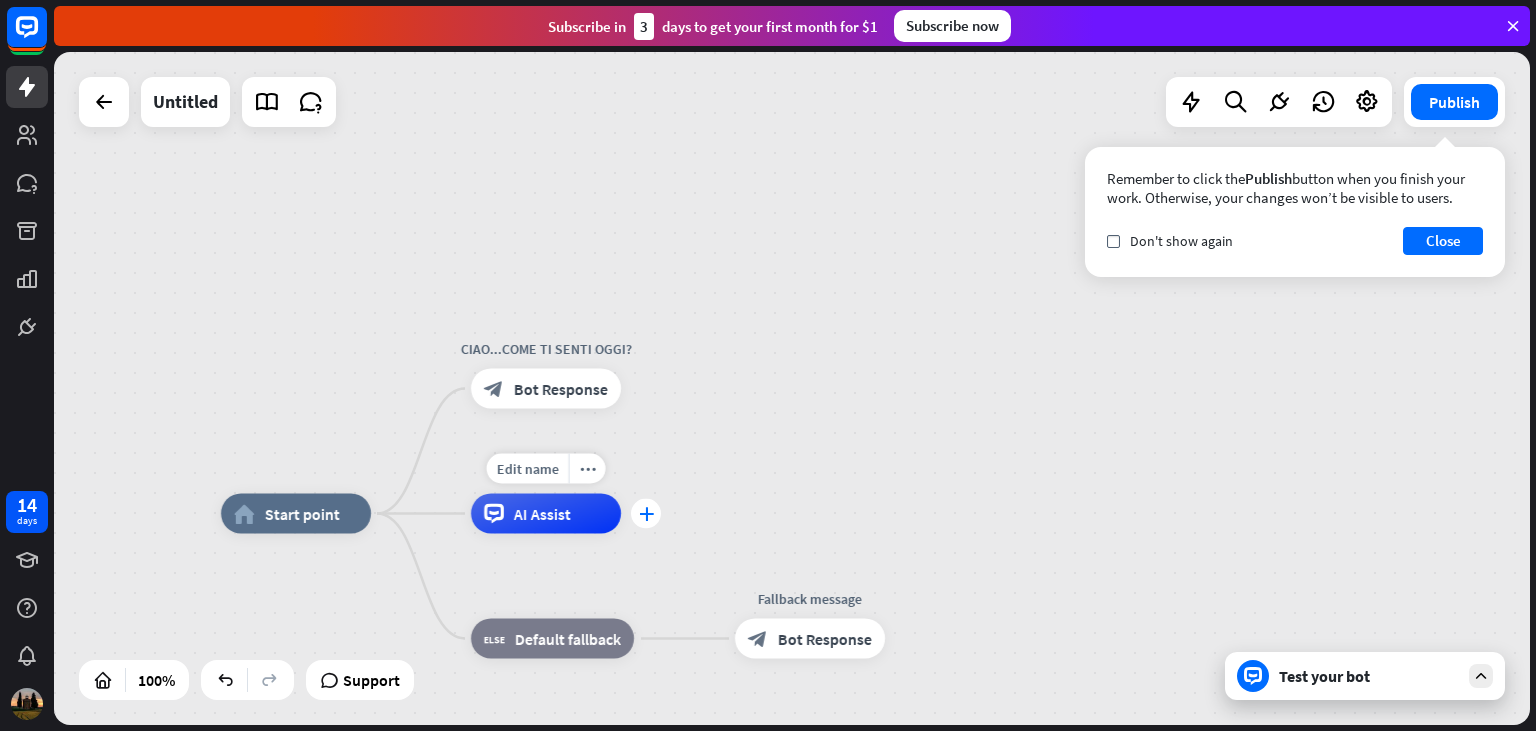 click on "plus" at bounding box center [646, 514] 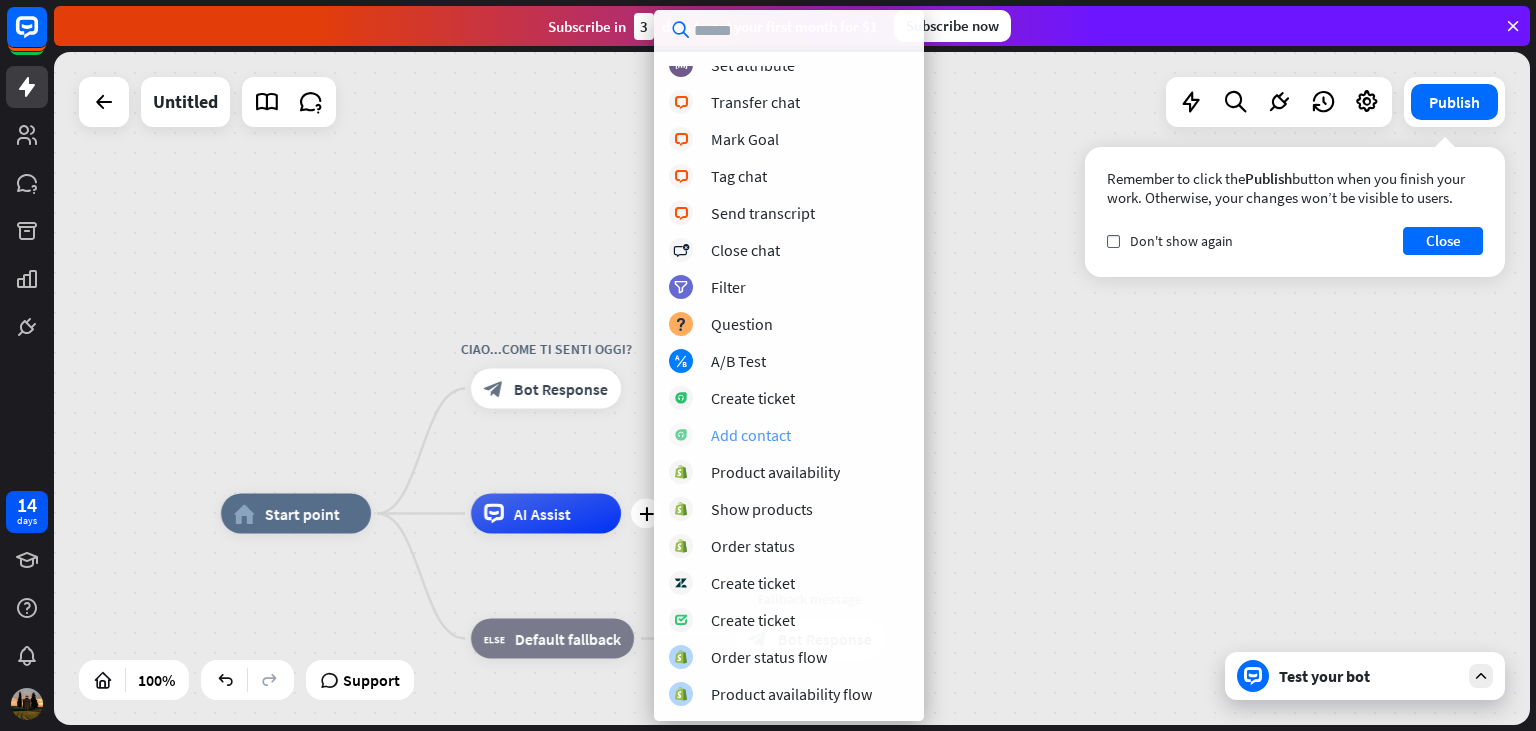 scroll, scrollTop: 0, scrollLeft: 0, axis: both 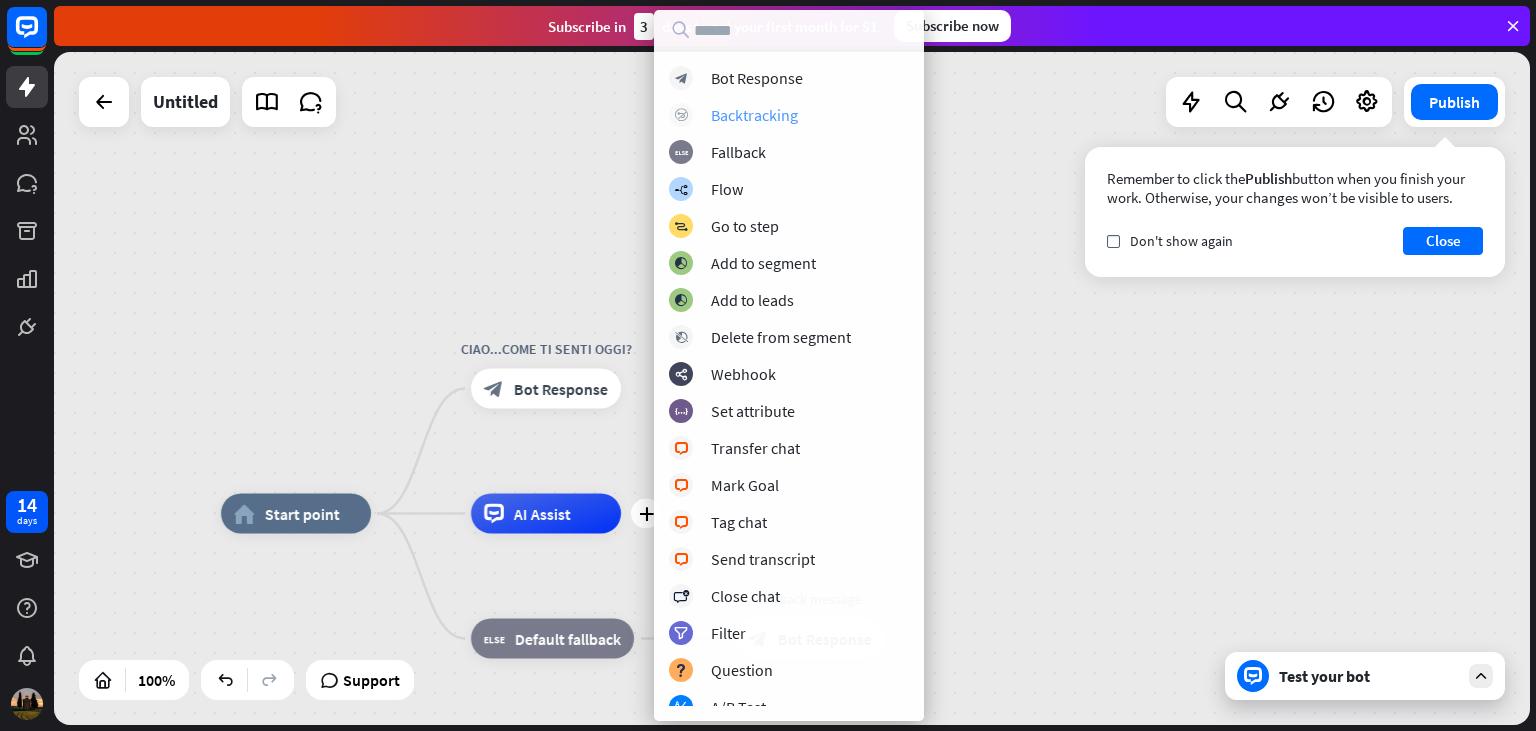 click on "block_backtracking
Backtracking" at bounding box center [789, 115] 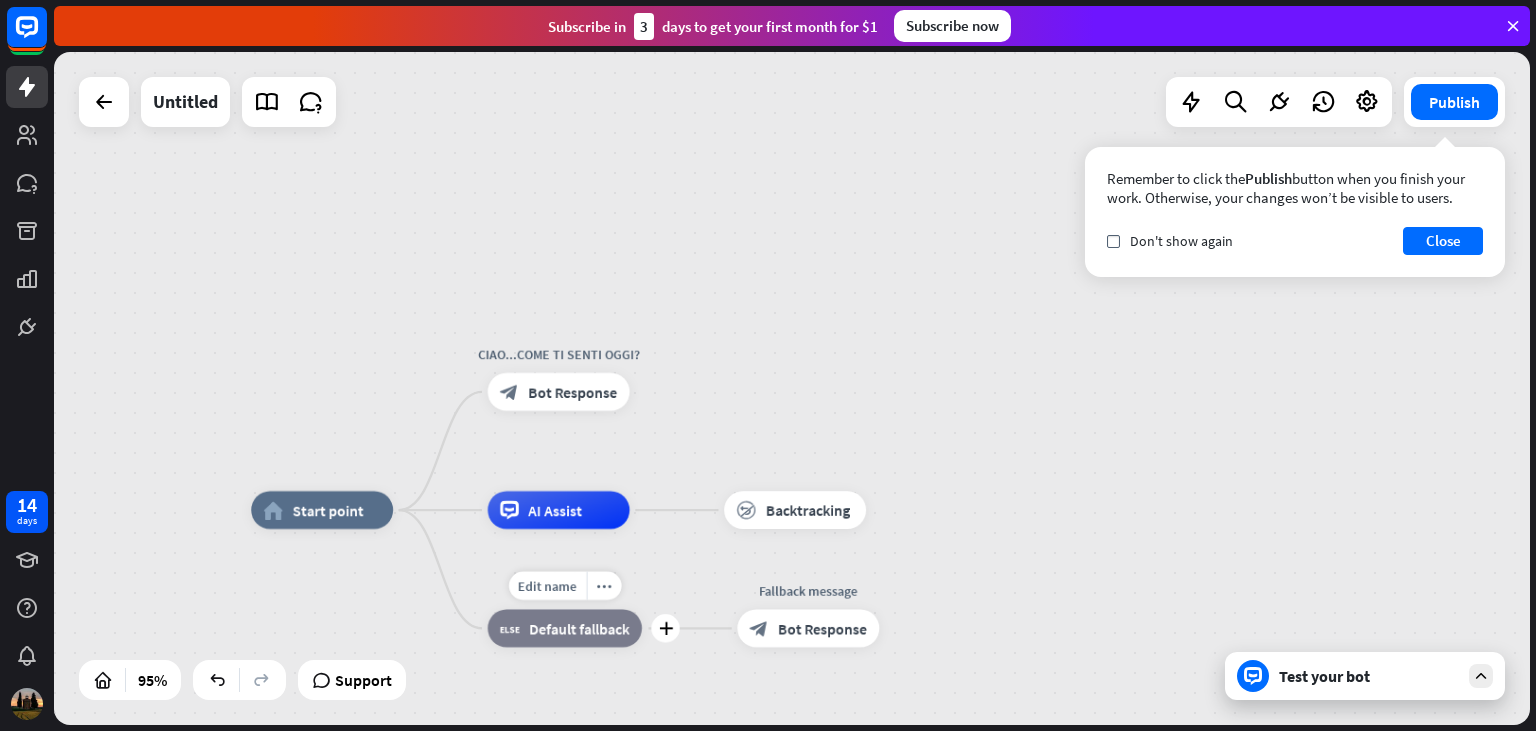 click on "Default fallback" at bounding box center [579, 628] 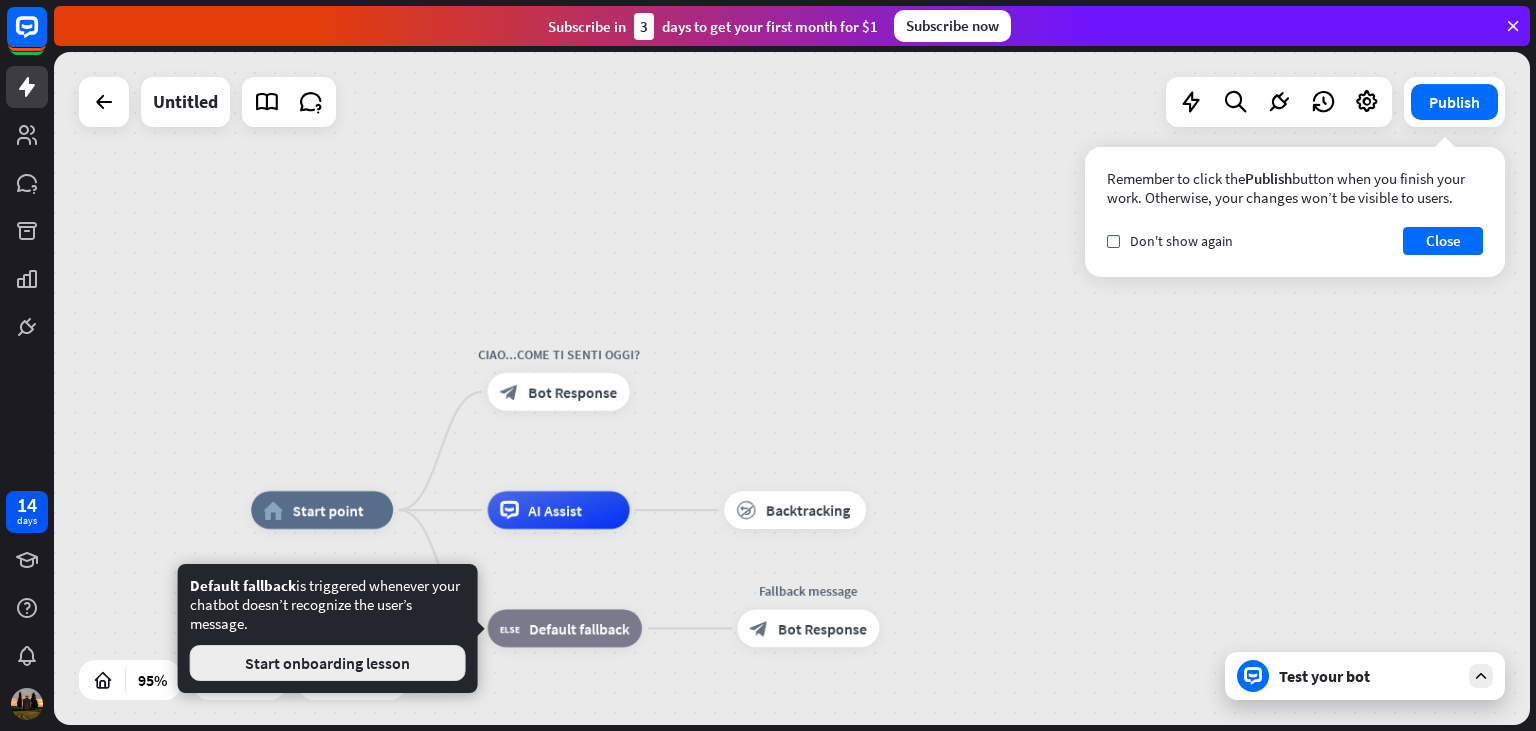 click on "Start onboarding lesson" at bounding box center (328, 663) 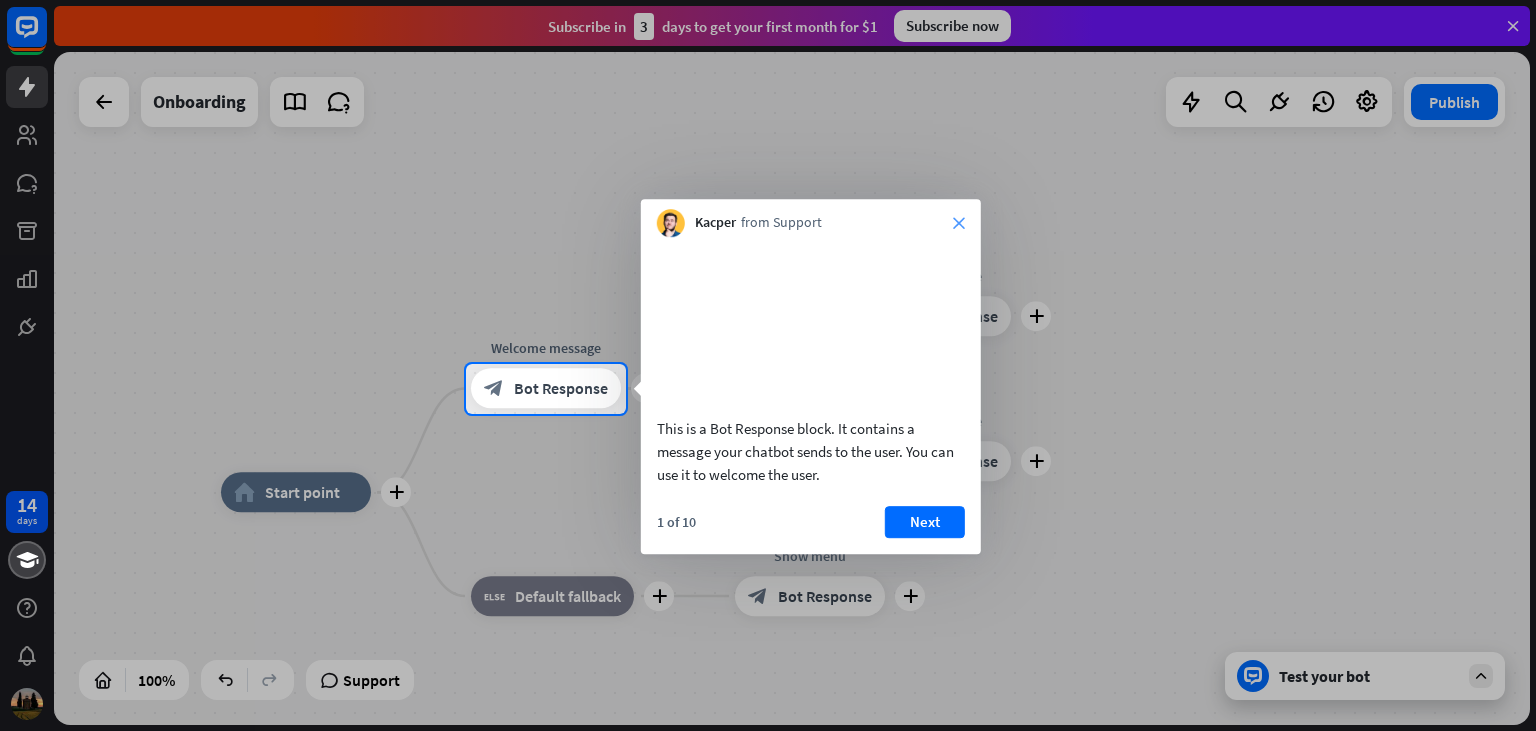 click on "close" at bounding box center [959, 223] 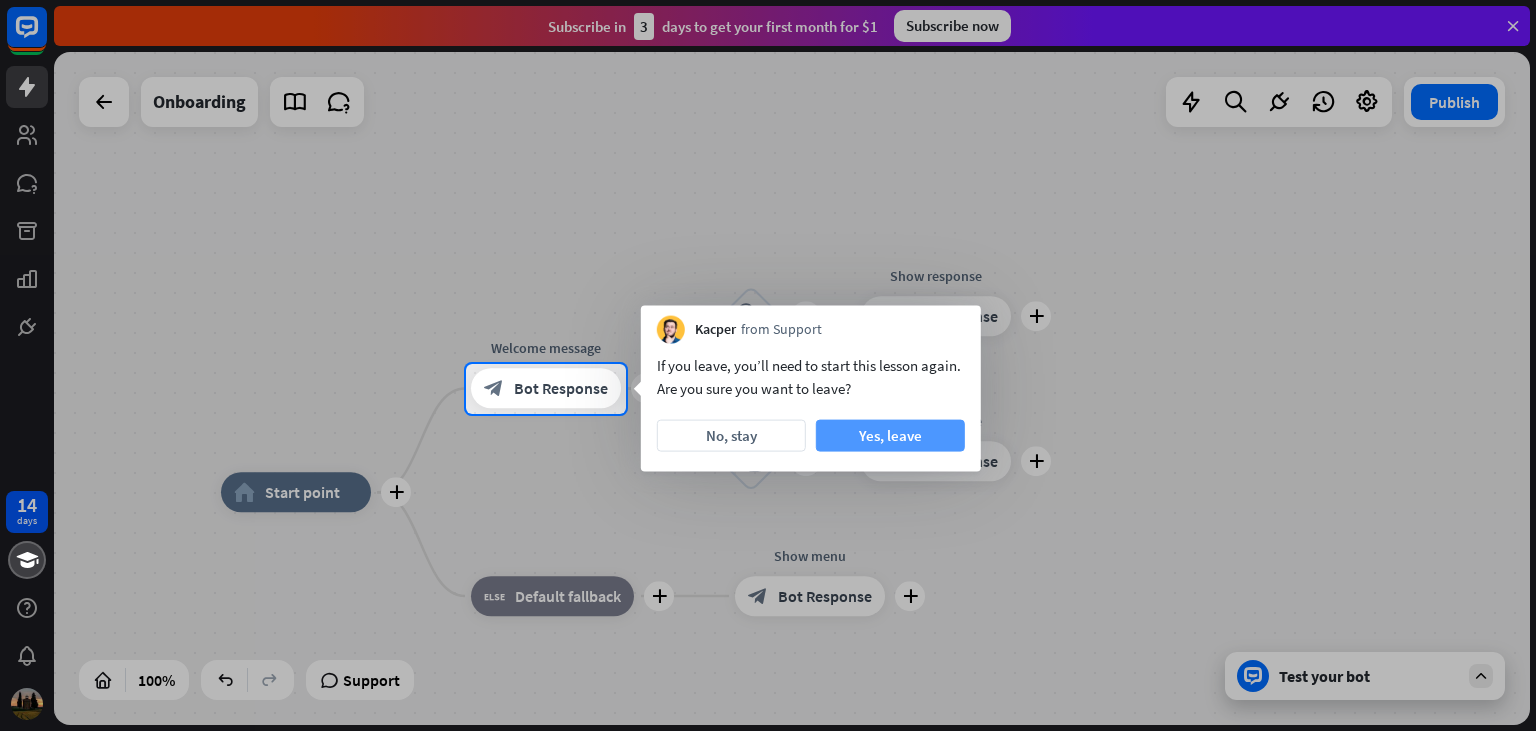 click on "Yes, leave" at bounding box center (890, 436) 